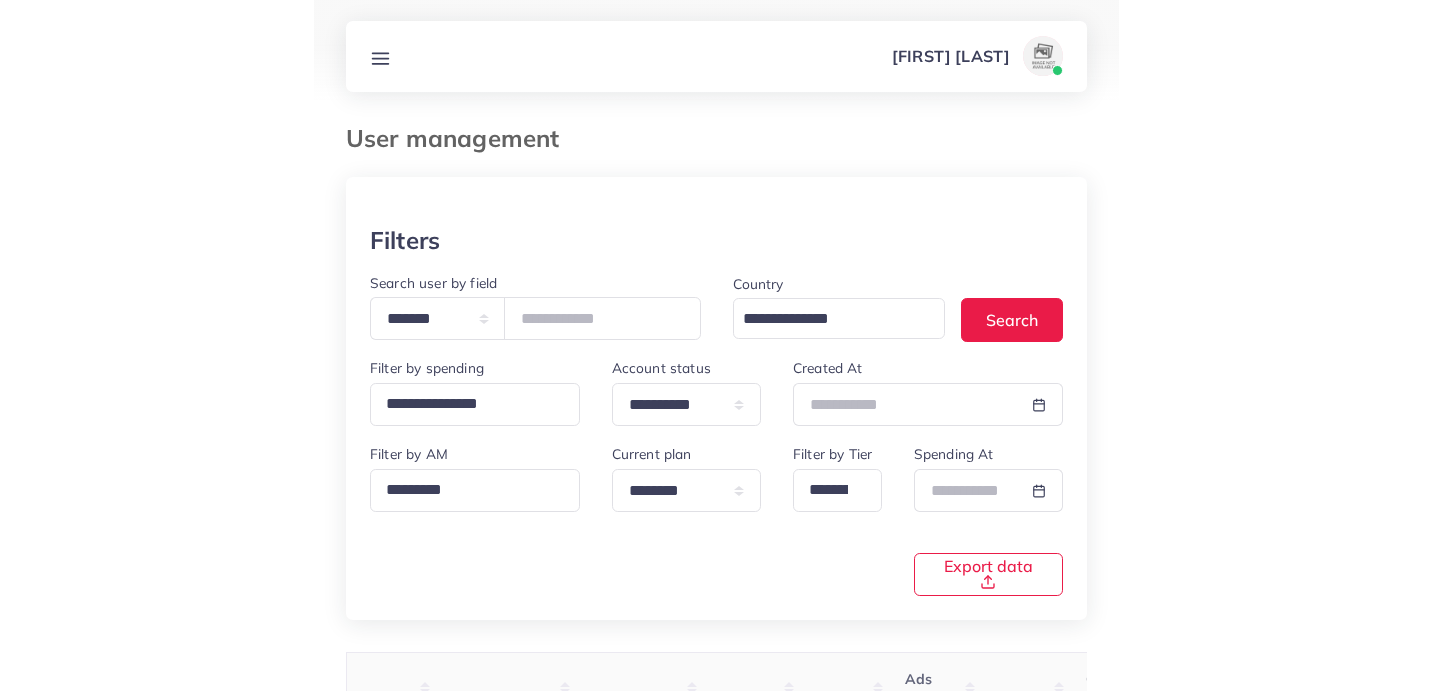 scroll, scrollTop: 268, scrollLeft: 0, axis: vertical 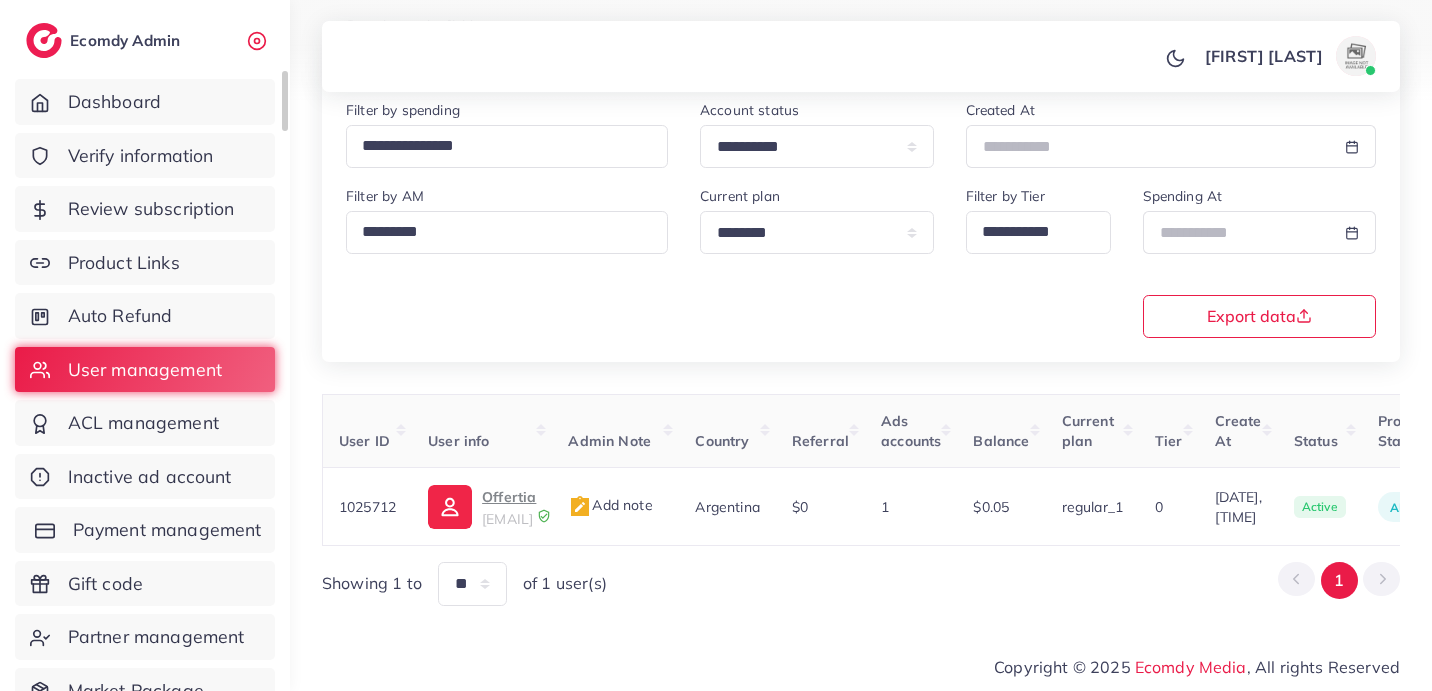 click on "Payment management" at bounding box center [167, 530] 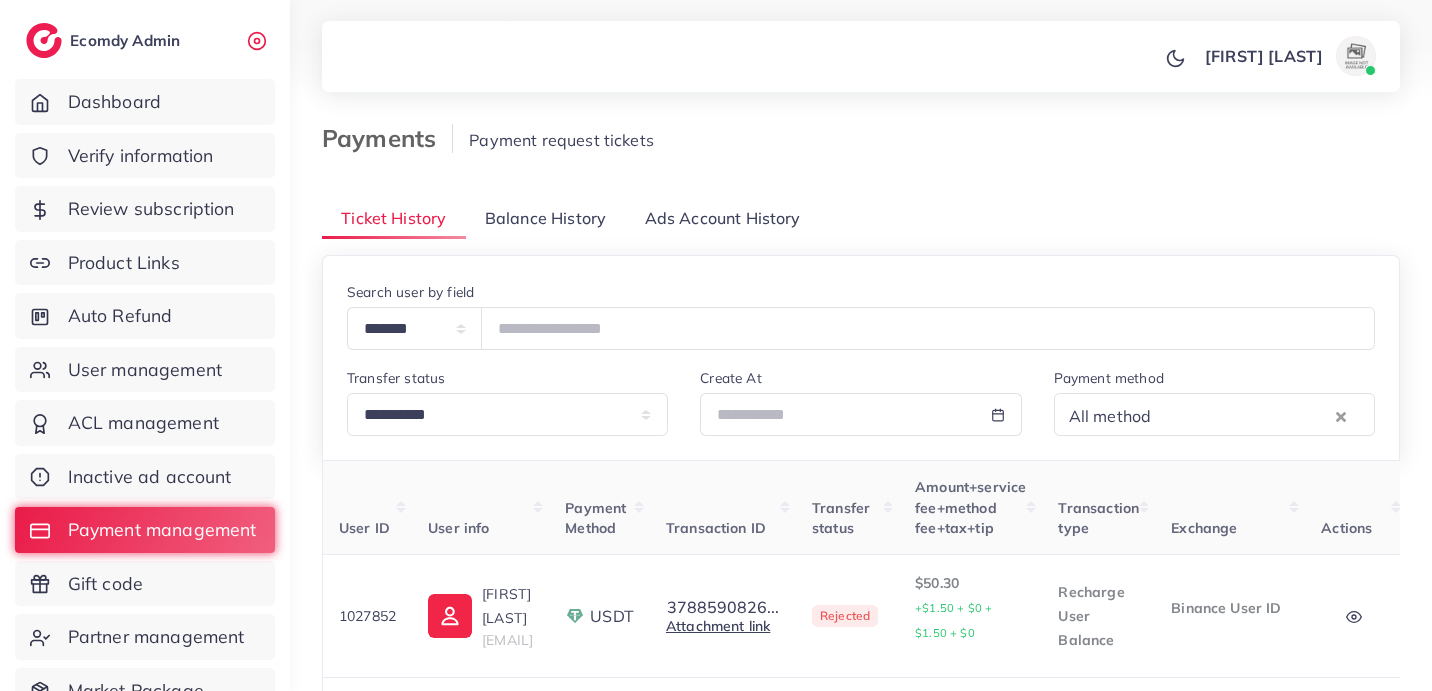 click on "Balance History" at bounding box center (545, 218) 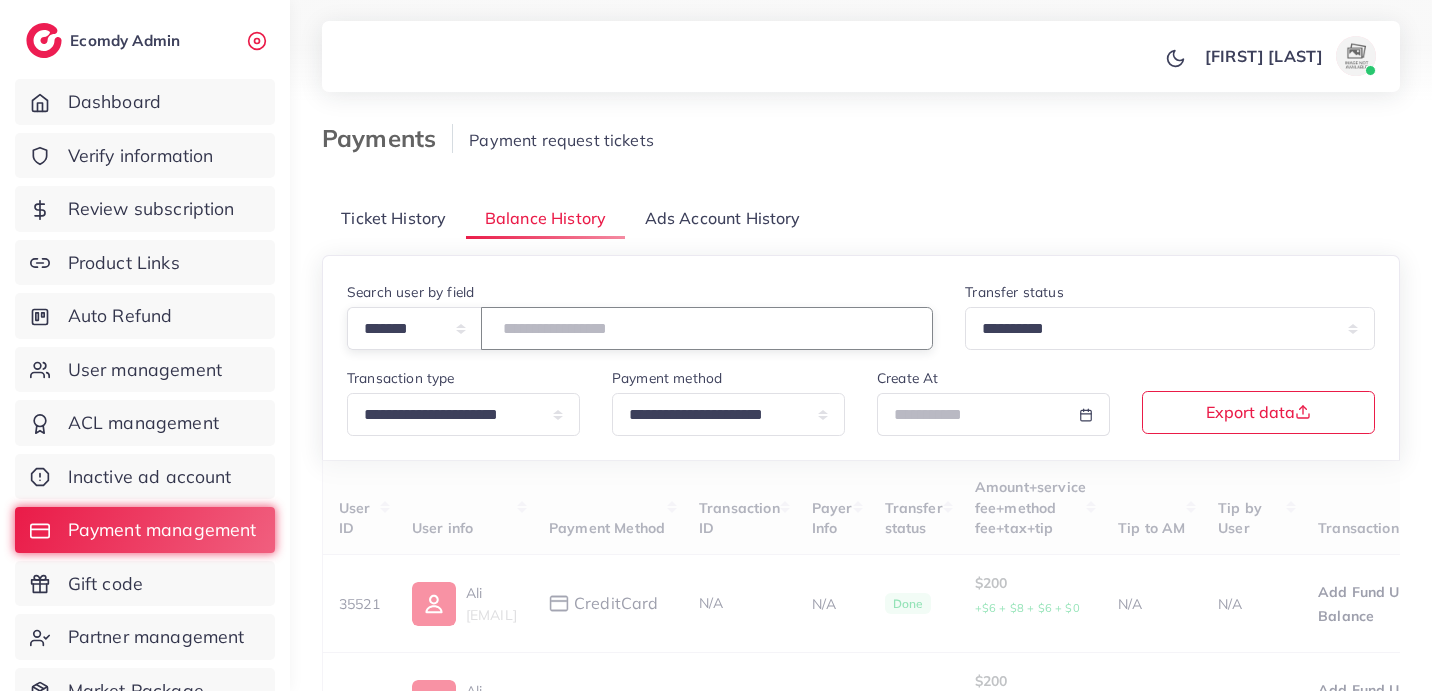 click at bounding box center [707, 328] 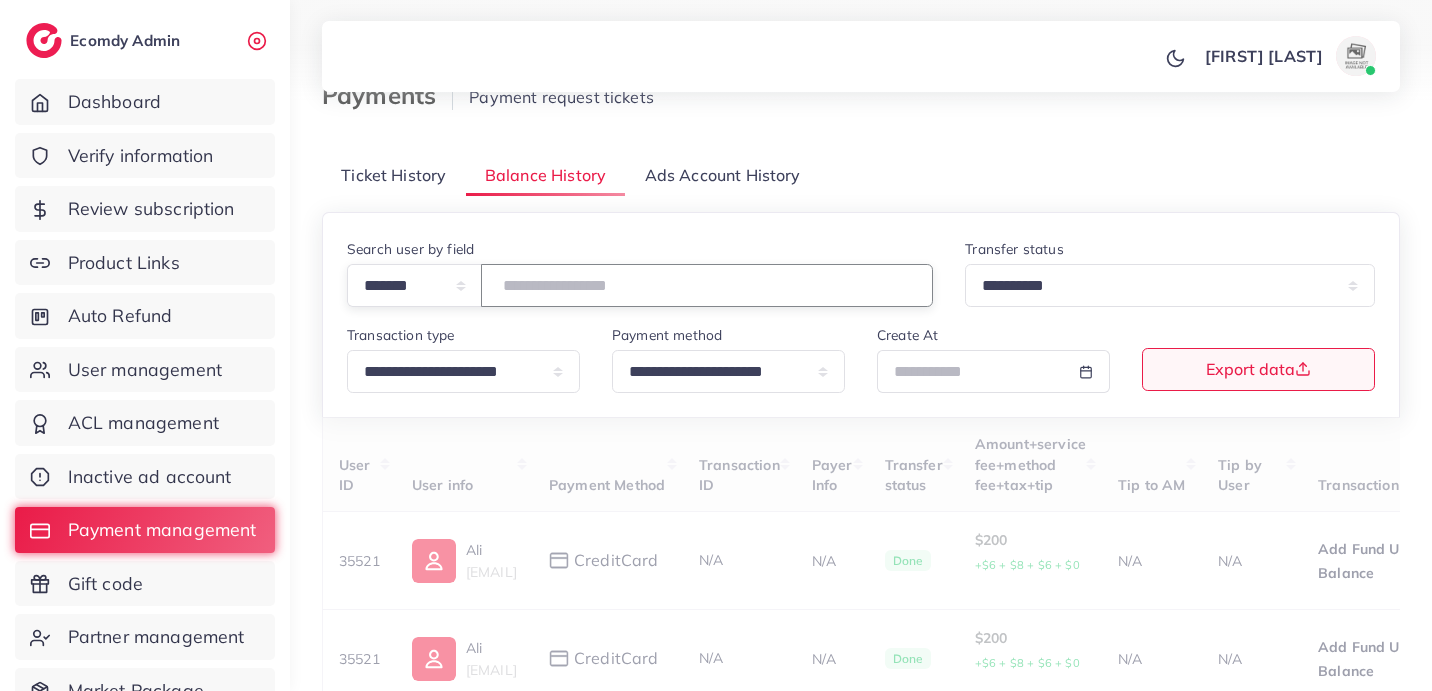 scroll, scrollTop: 115, scrollLeft: 0, axis: vertical 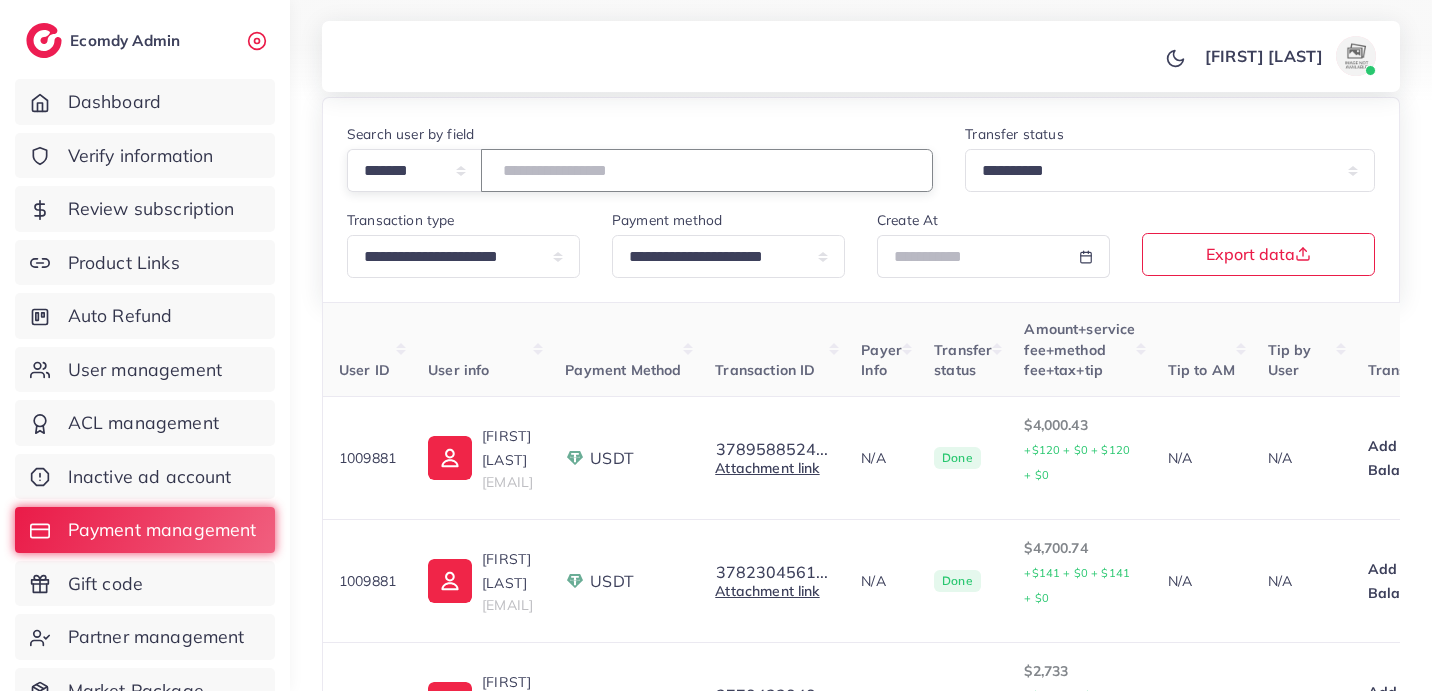 drag, startPoint x: 594, startPoint y: 181, endPoint x: 442, endPoint y: 150, distance: 155.12898 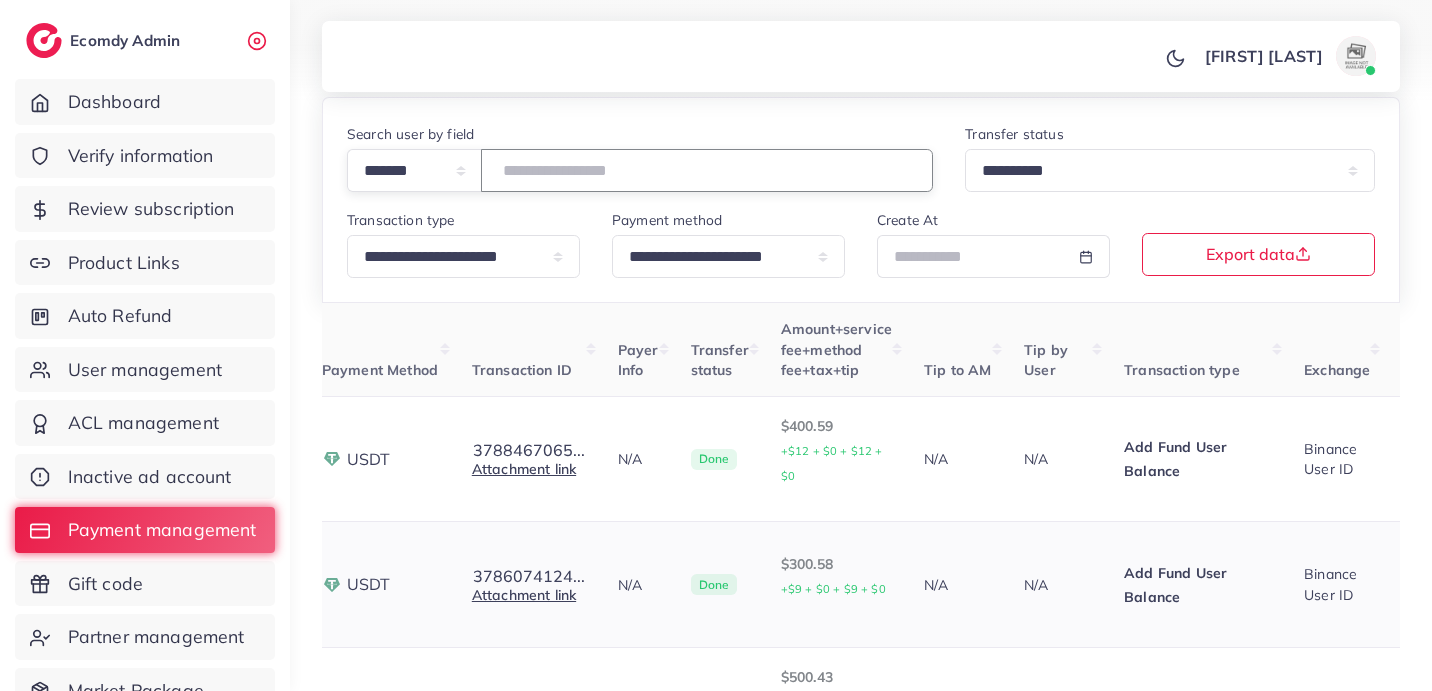 scroll, scrollTop: 0, scrollLeft: 214, axis: horizontal 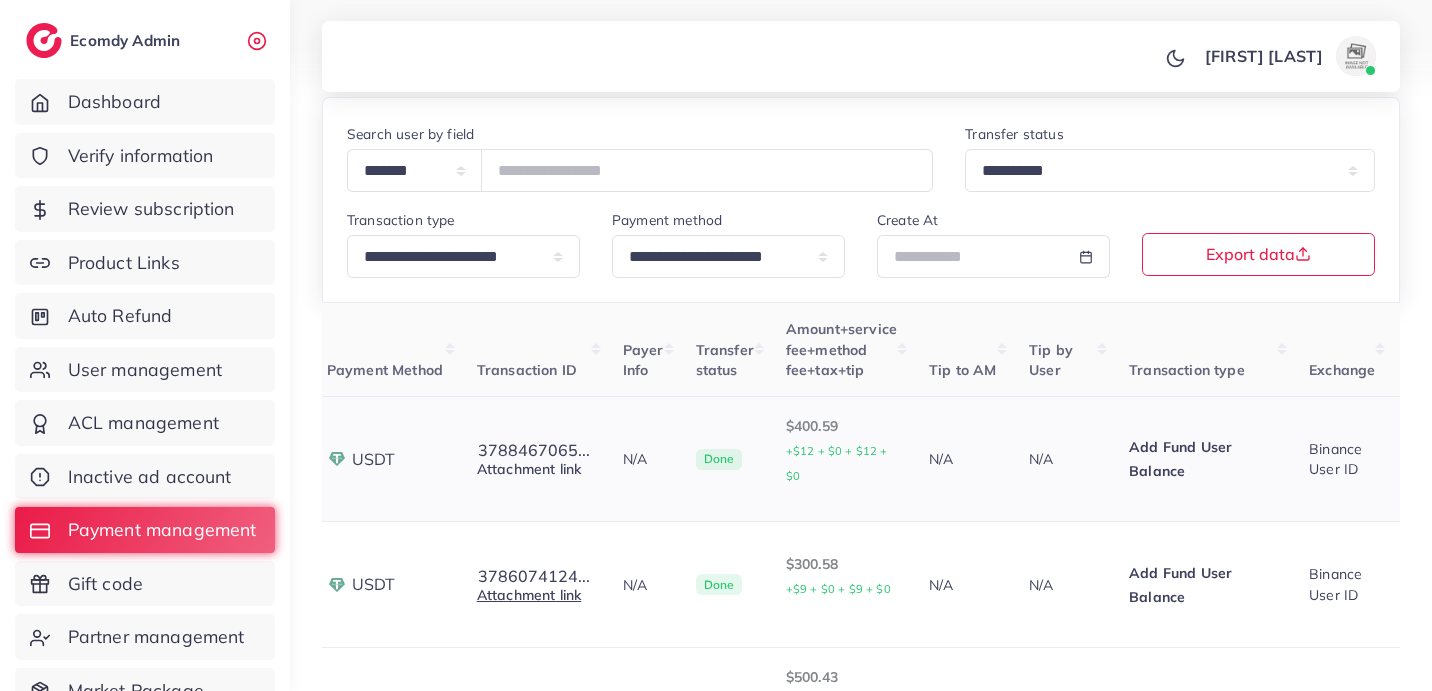 click on "Attachment link" at bounding box center [529, 469] 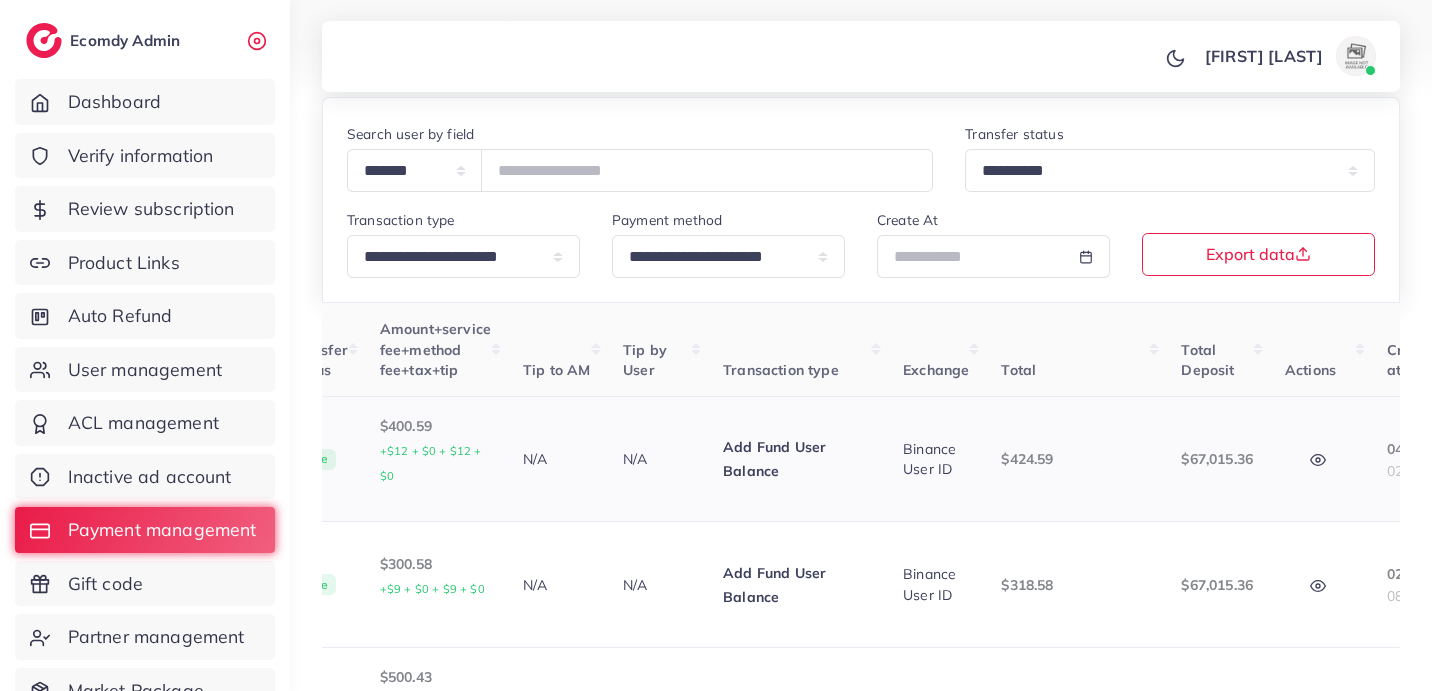 scroll, scrollTop: 0, scrollLeft: 819, axis: horizontal 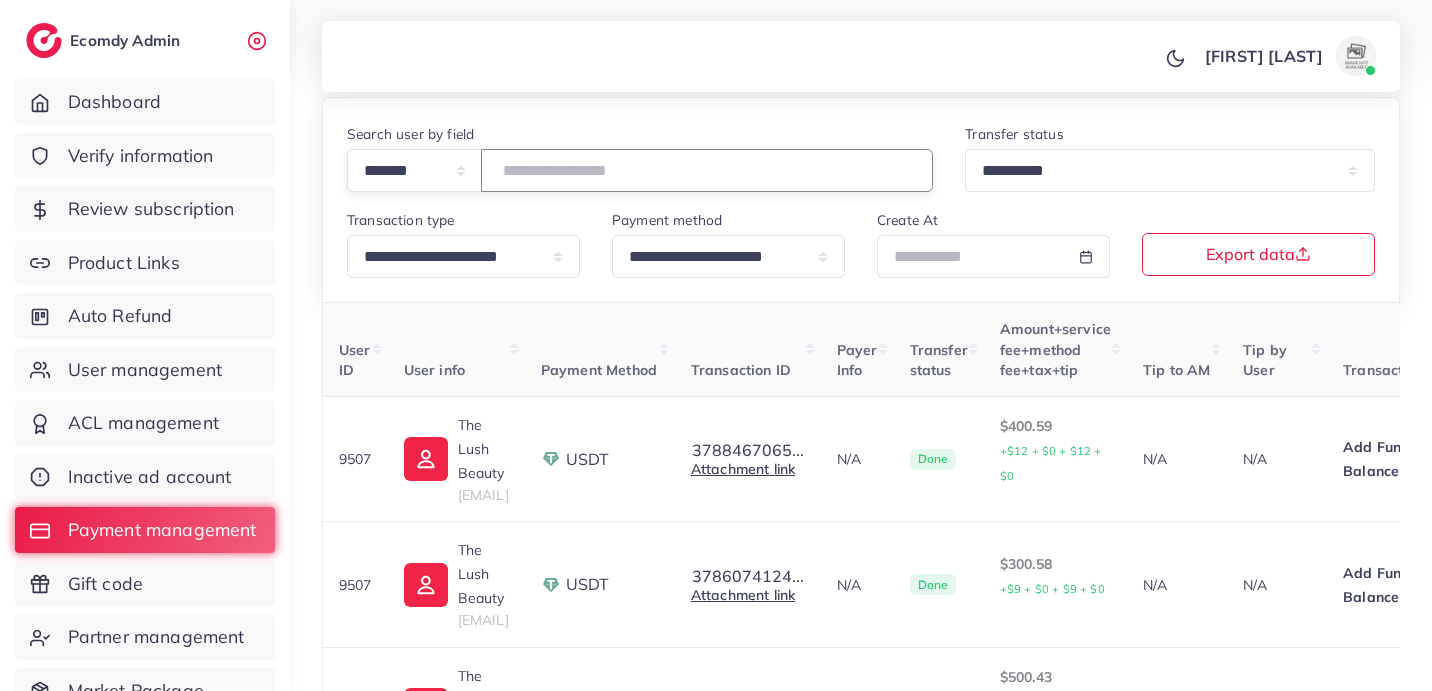 drag, startPoint x: 604, startPoint y: 157, endPoint x: 483, endPoint y: 160, distance: 121.037186 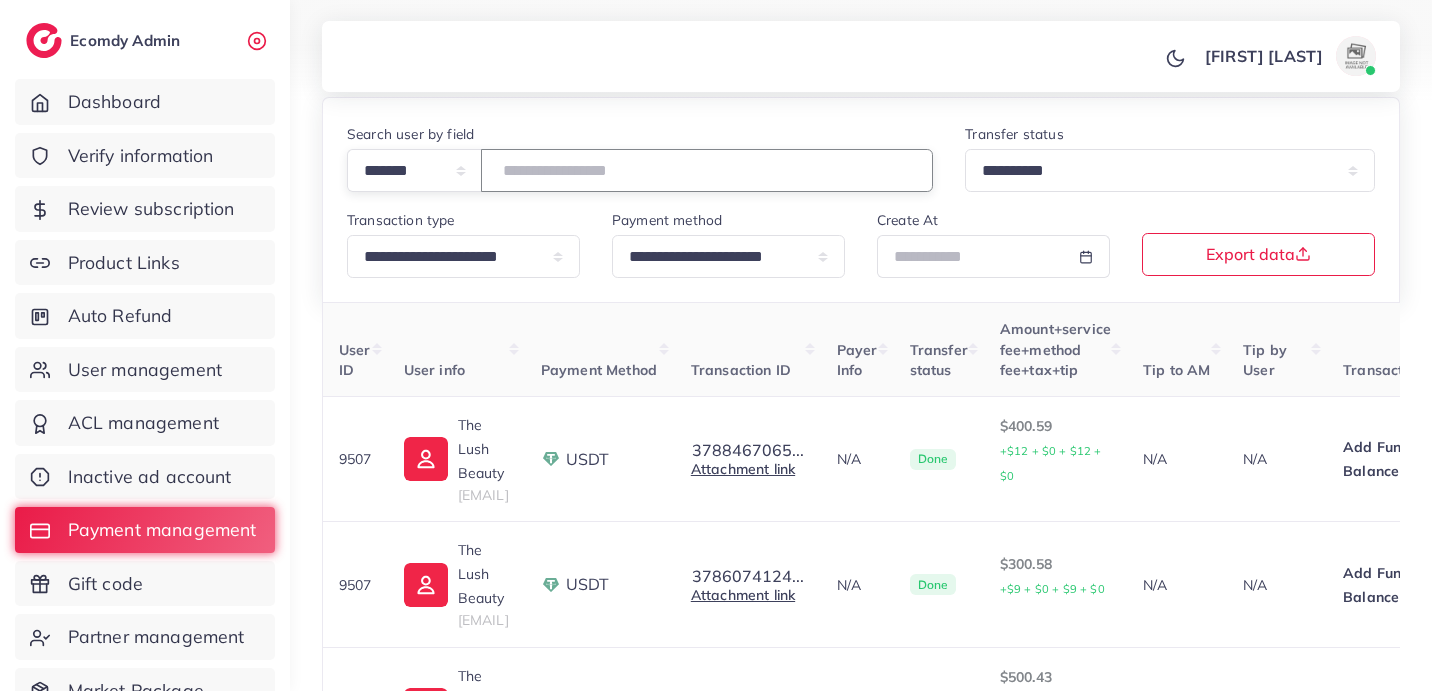 click on "**********" at bounding box center [640, 170] 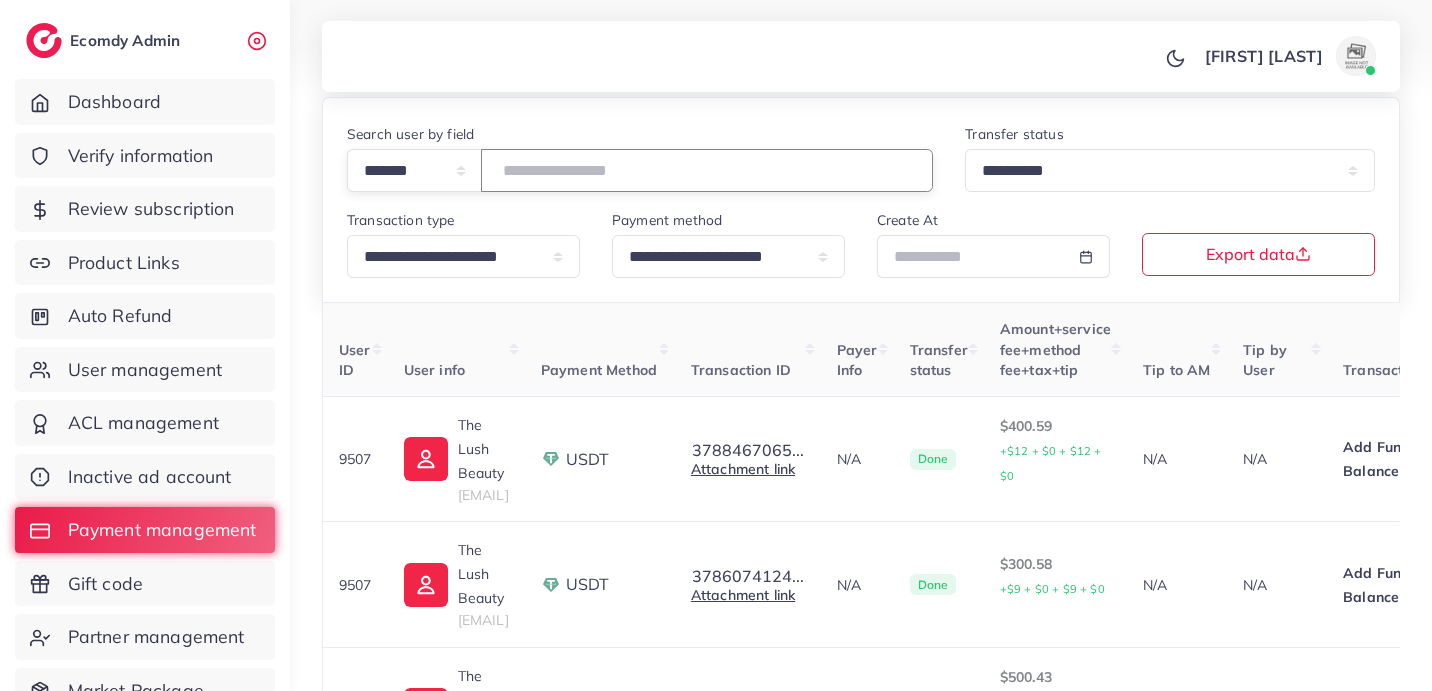 type on "*******" 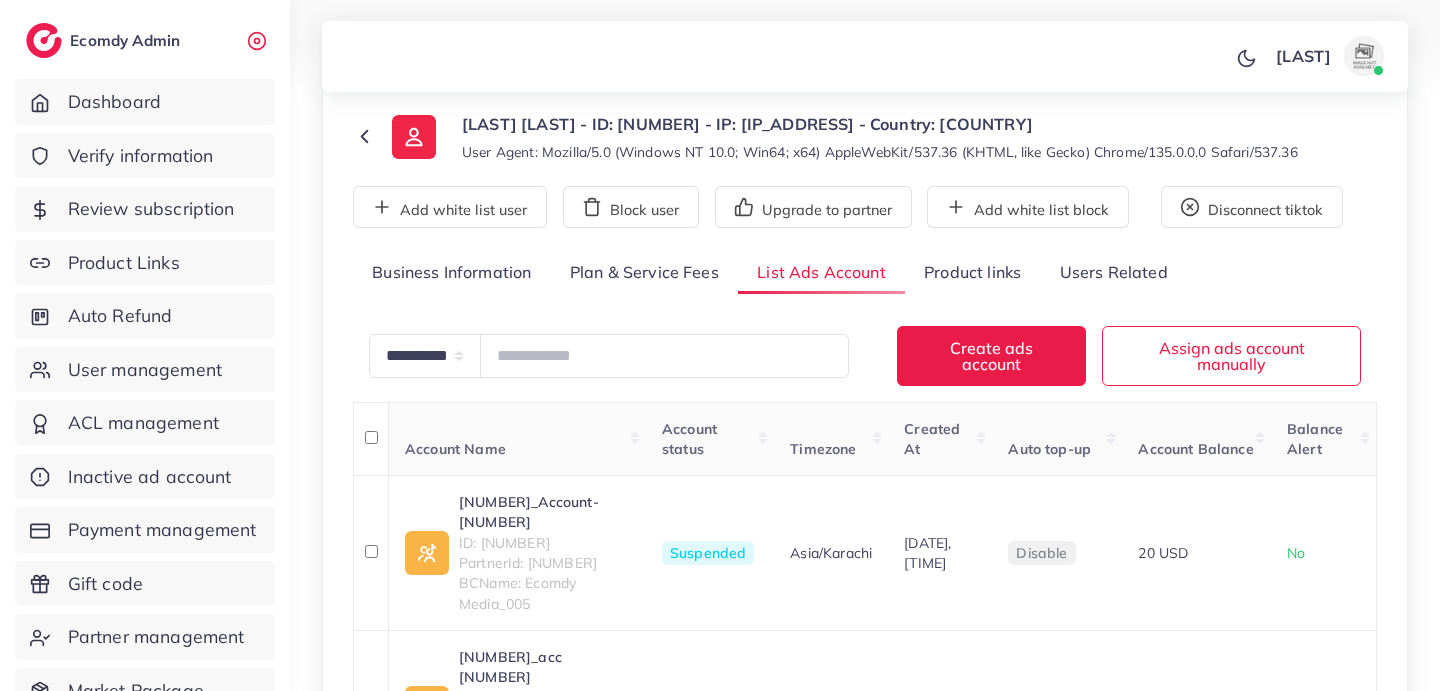 scroll, scrollTop: 350, scrollLeft: 0, axis: vertical 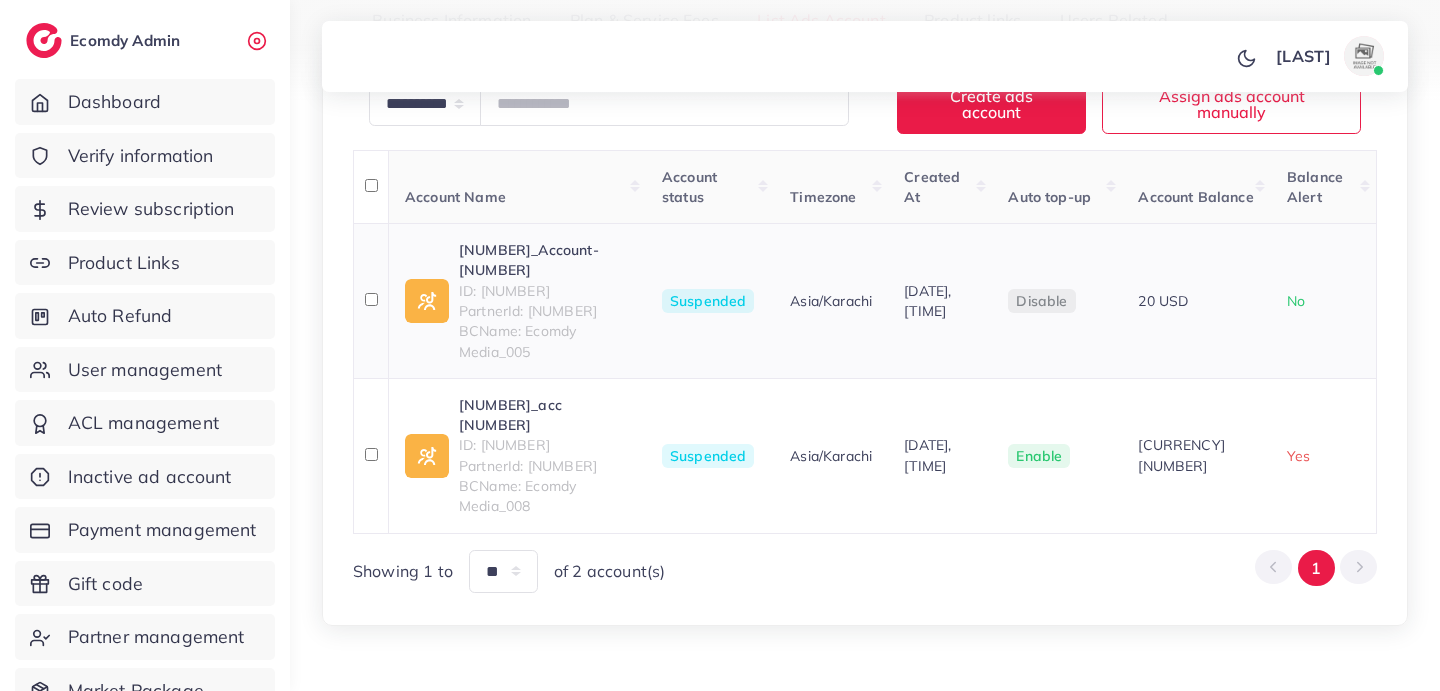 click on "ID: [NUMBER]" at bounding box center [544, 291] 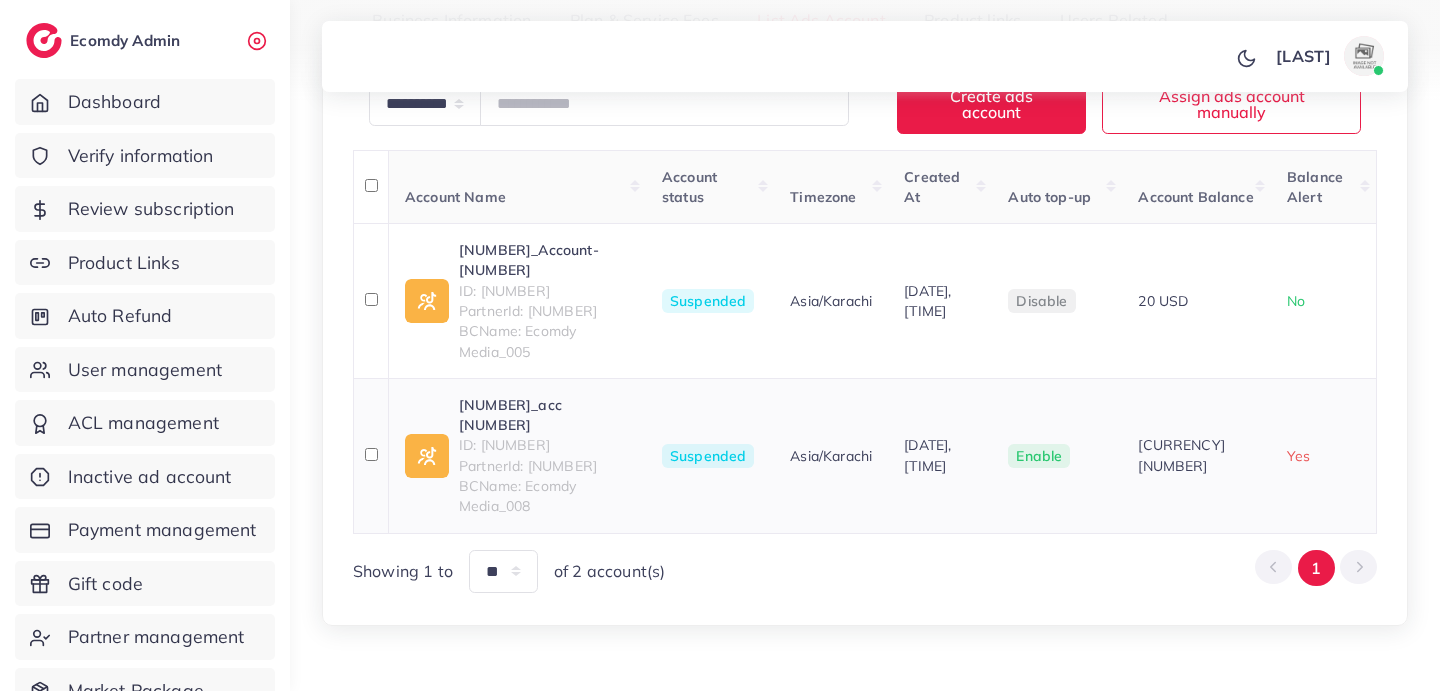 click on "[NUMBER]_acc [NUMBER]" at bounding box center [544, 415] 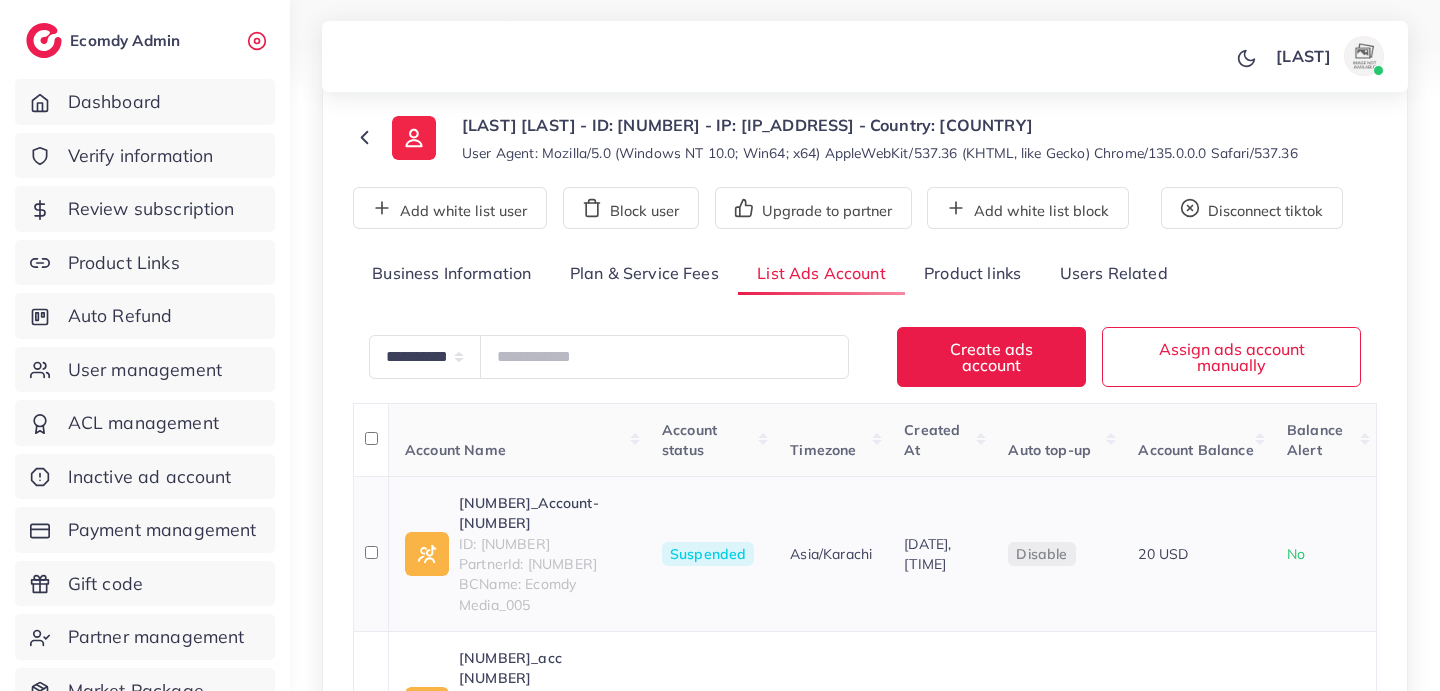 scroll, scrollTop: 0, scrollLeft: 0, axis: both 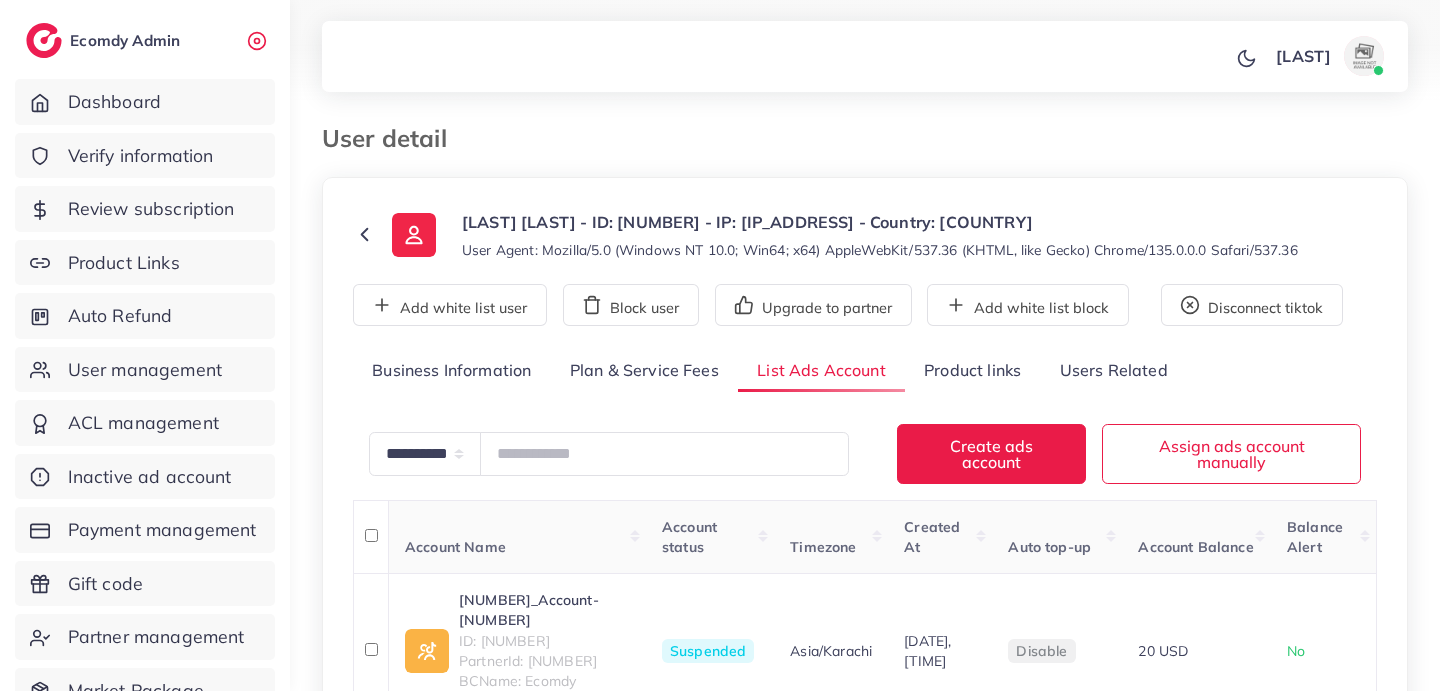 click on "Plan & Service Fees" at bounding box center (644, 371) 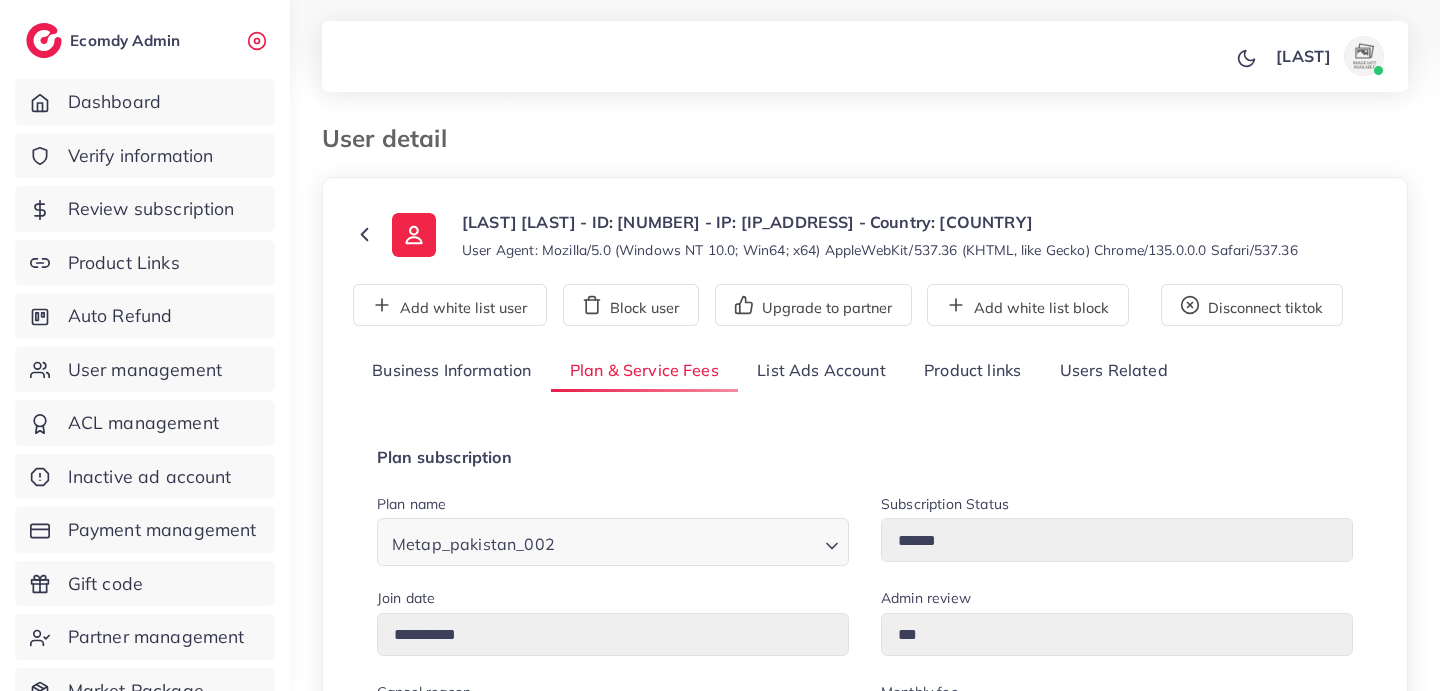 click on "Business Information" at bounding box center (452, 371) 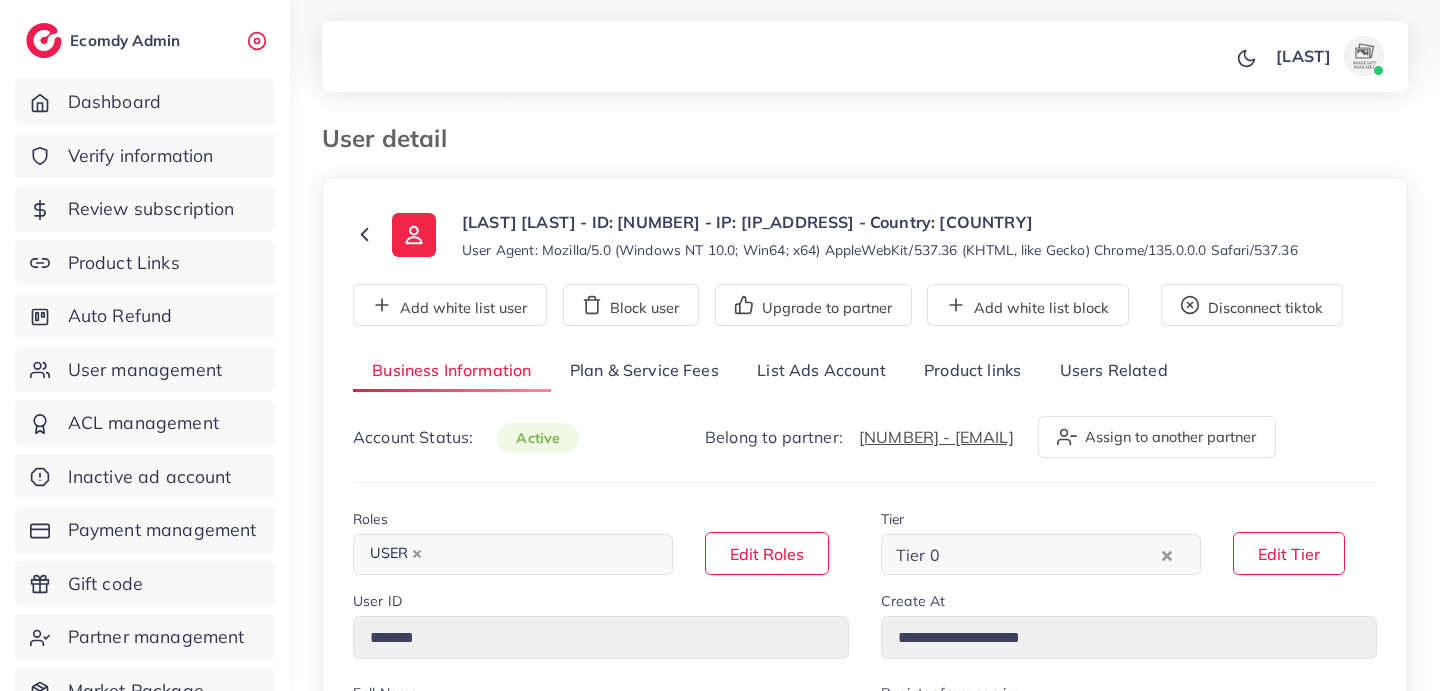 click on "List Ads Account" at bounding box center (821, 371) 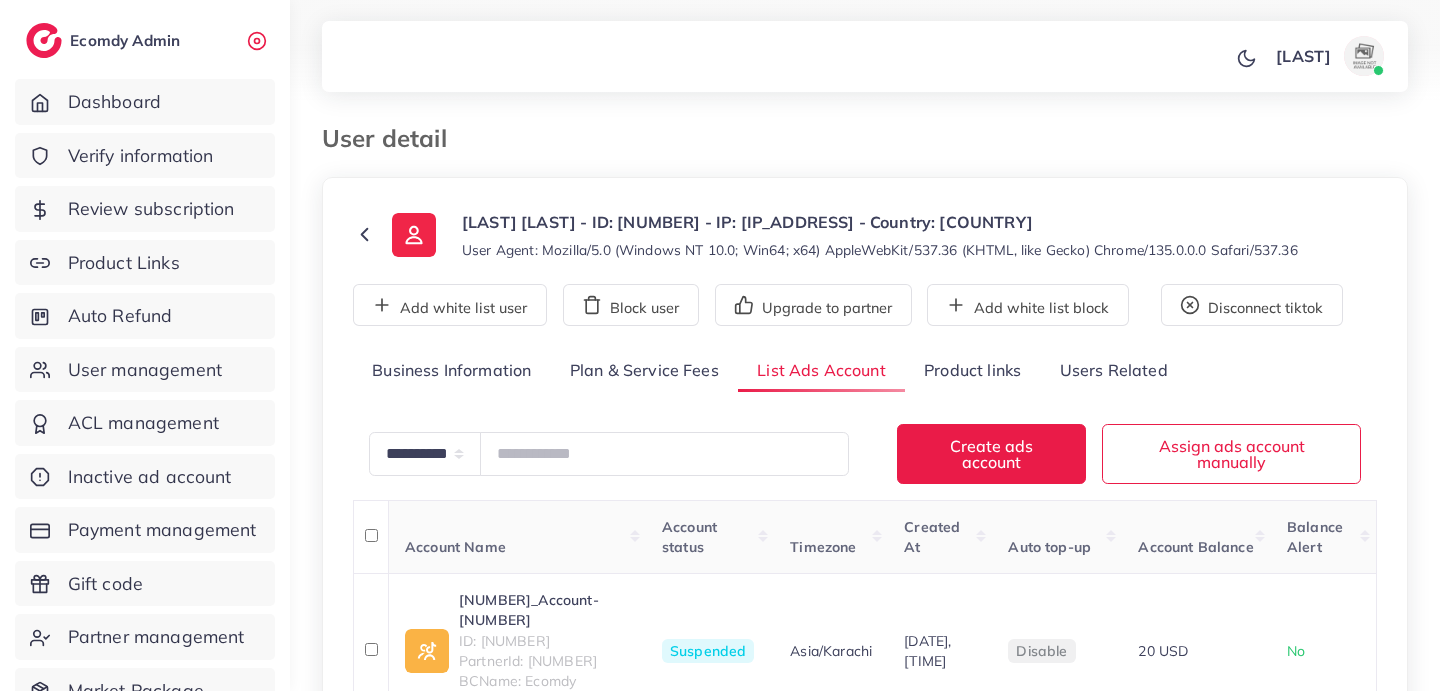 click on "Business Information" at bounding box center (452, 371) 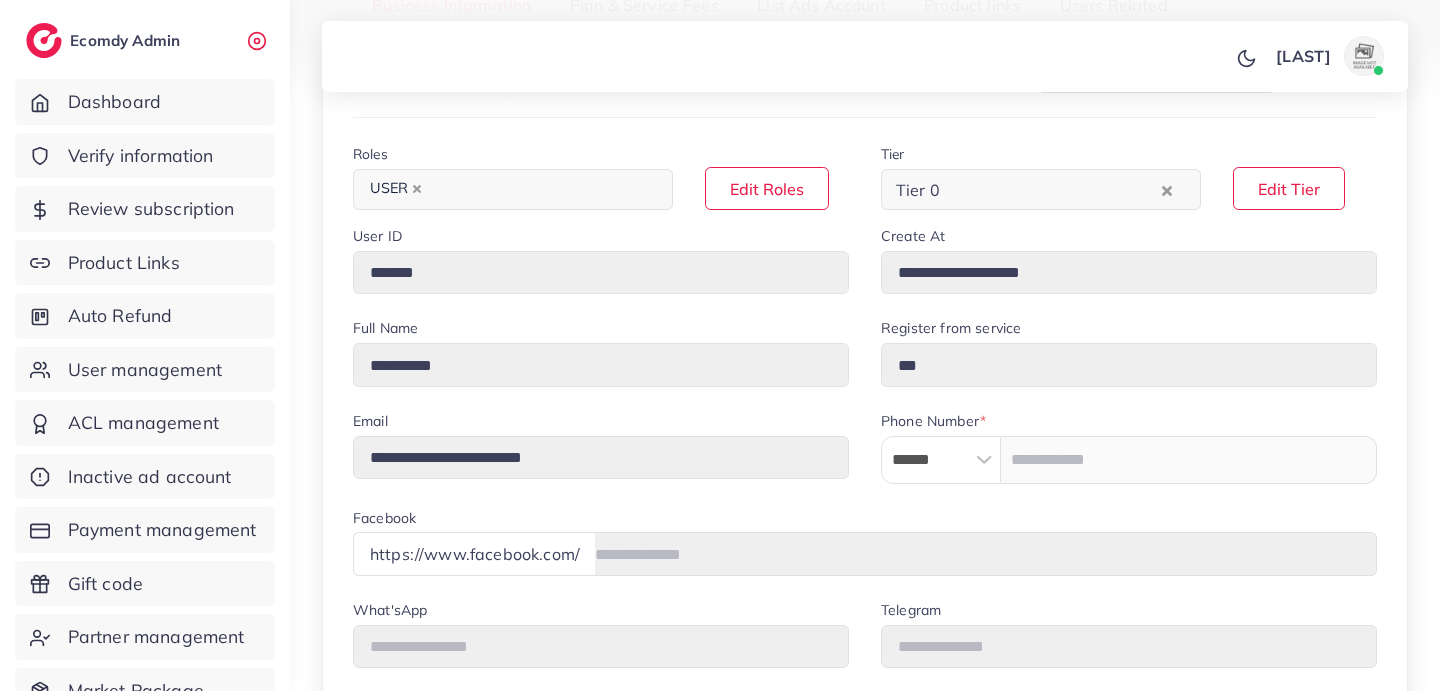 scroll, scrollTop: 0, scrollLeft: 0, axis: both 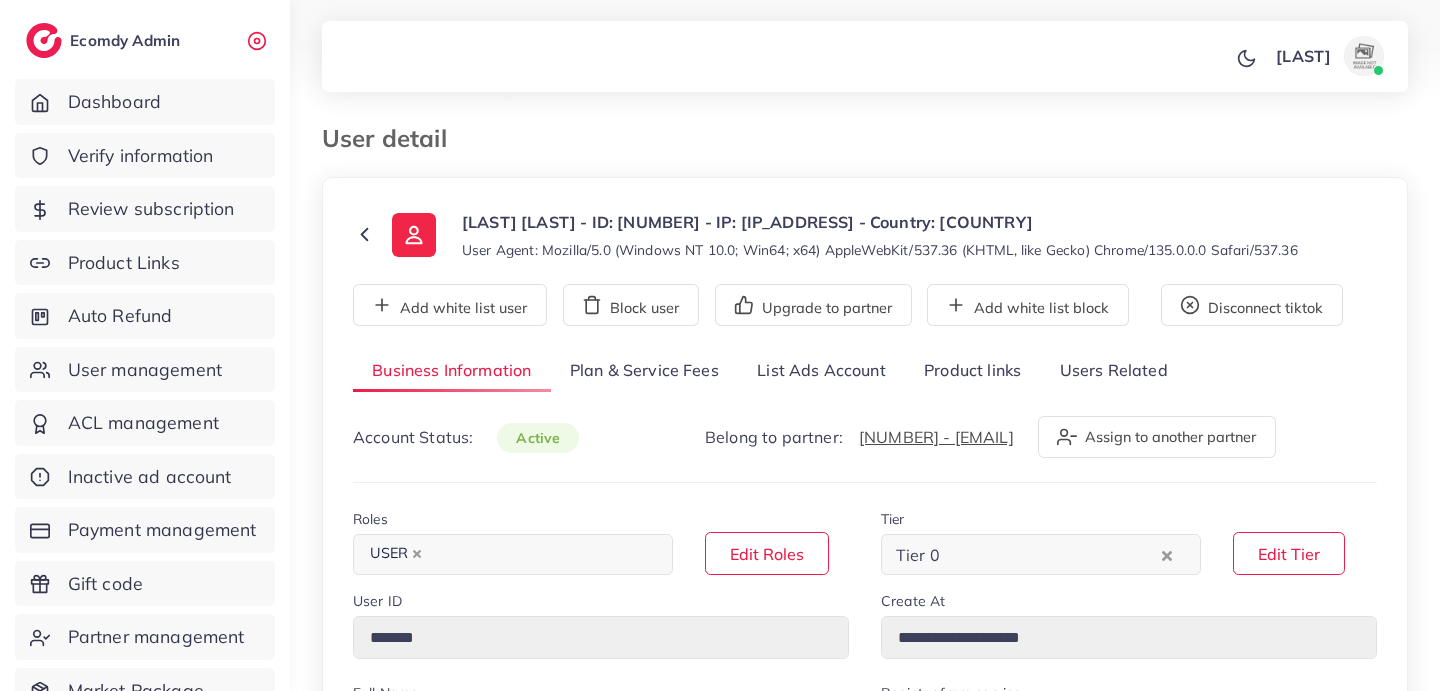click on "Users Related" at bounding box center [1113, 371] 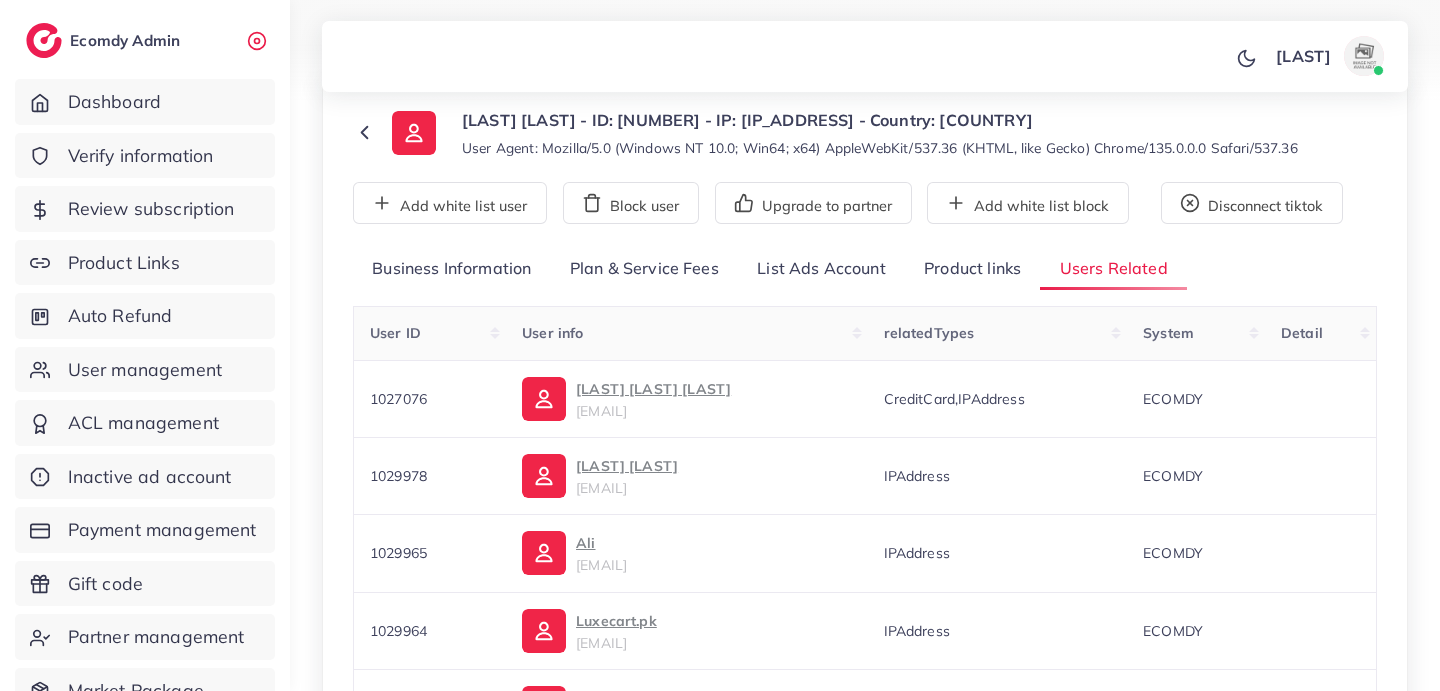 scroll, scrollTop: 0, scrollLeft: 0, axis: both 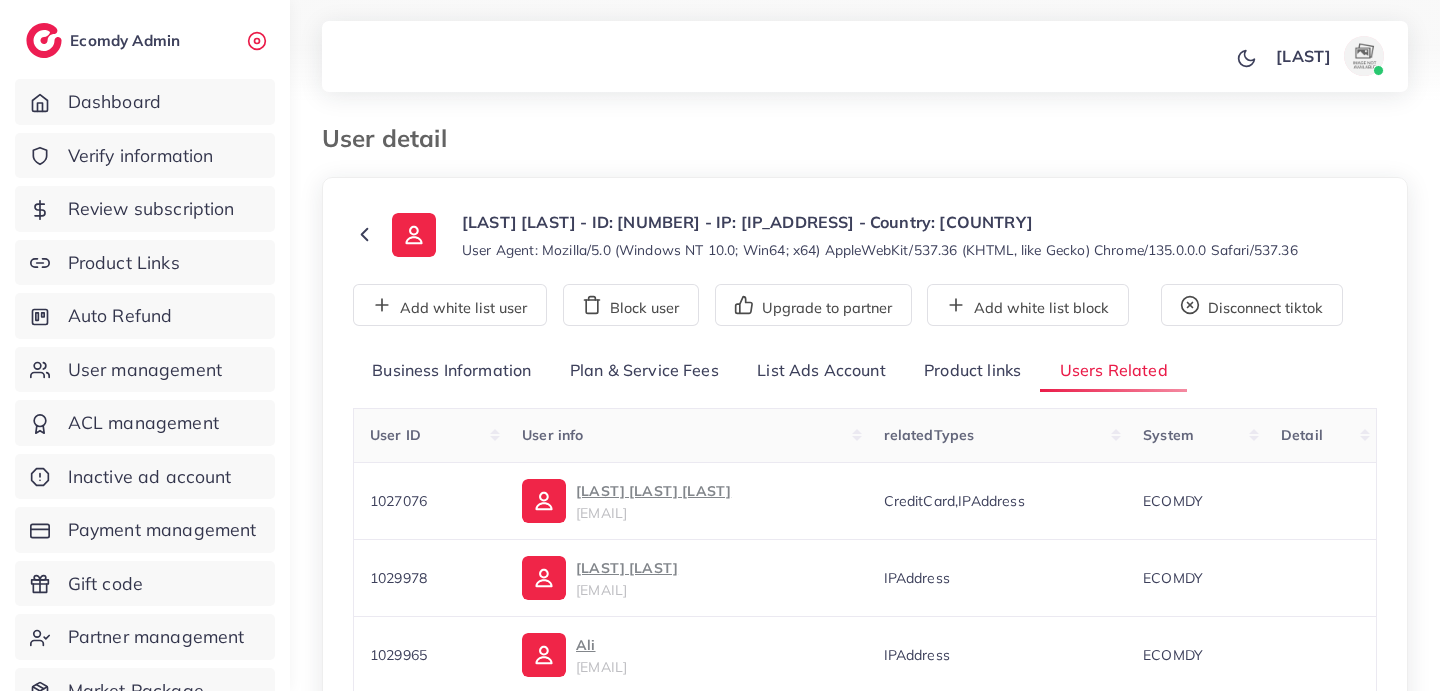 click on "Product links" at bounding box center (972, 371) 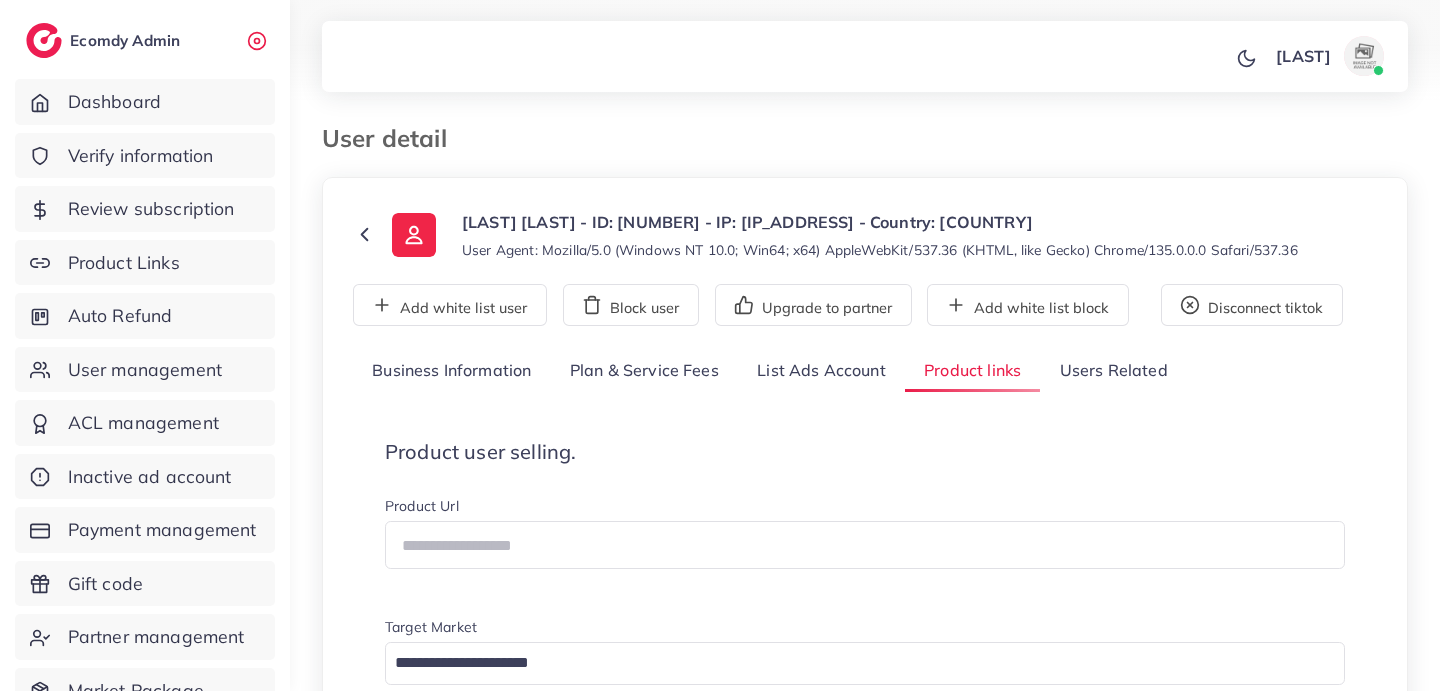 click on "Users Related" at bounding box center (1113, 371) 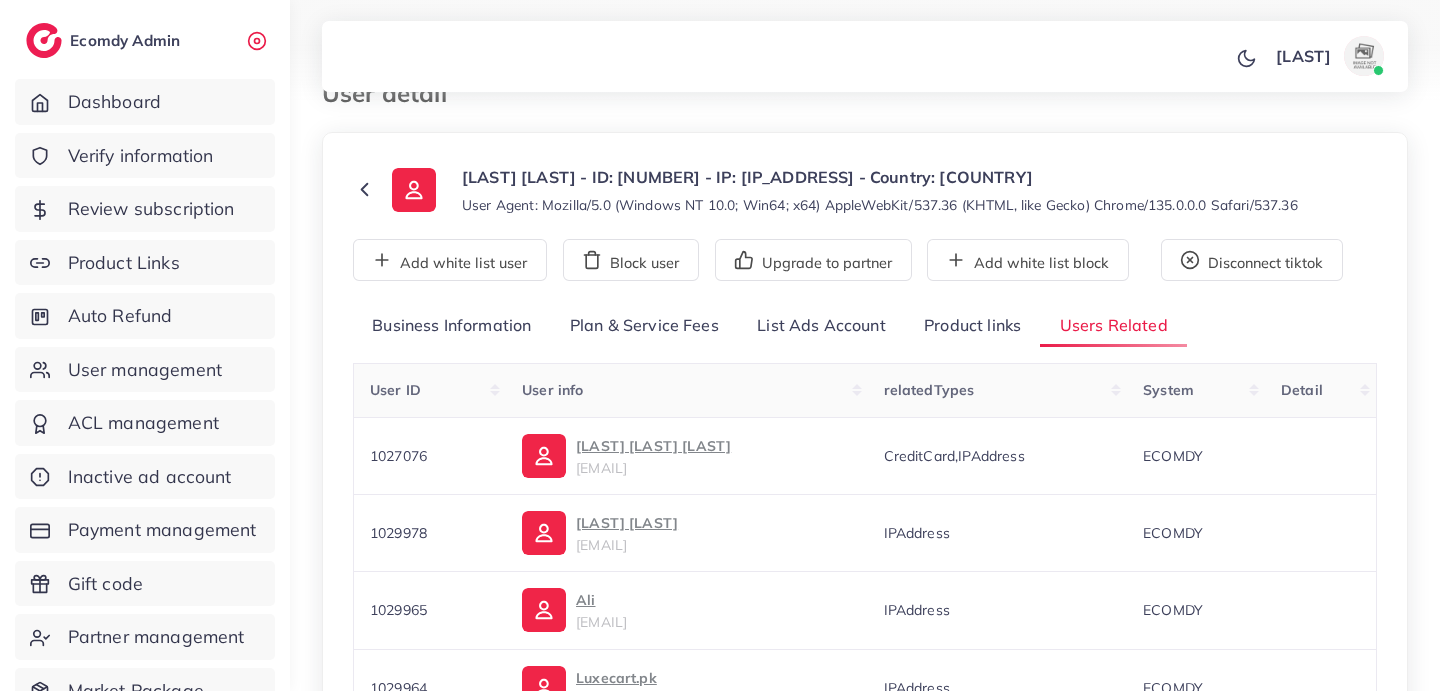 scroll, scrollTop: 34, scrollLeft: 0, axis: vertical 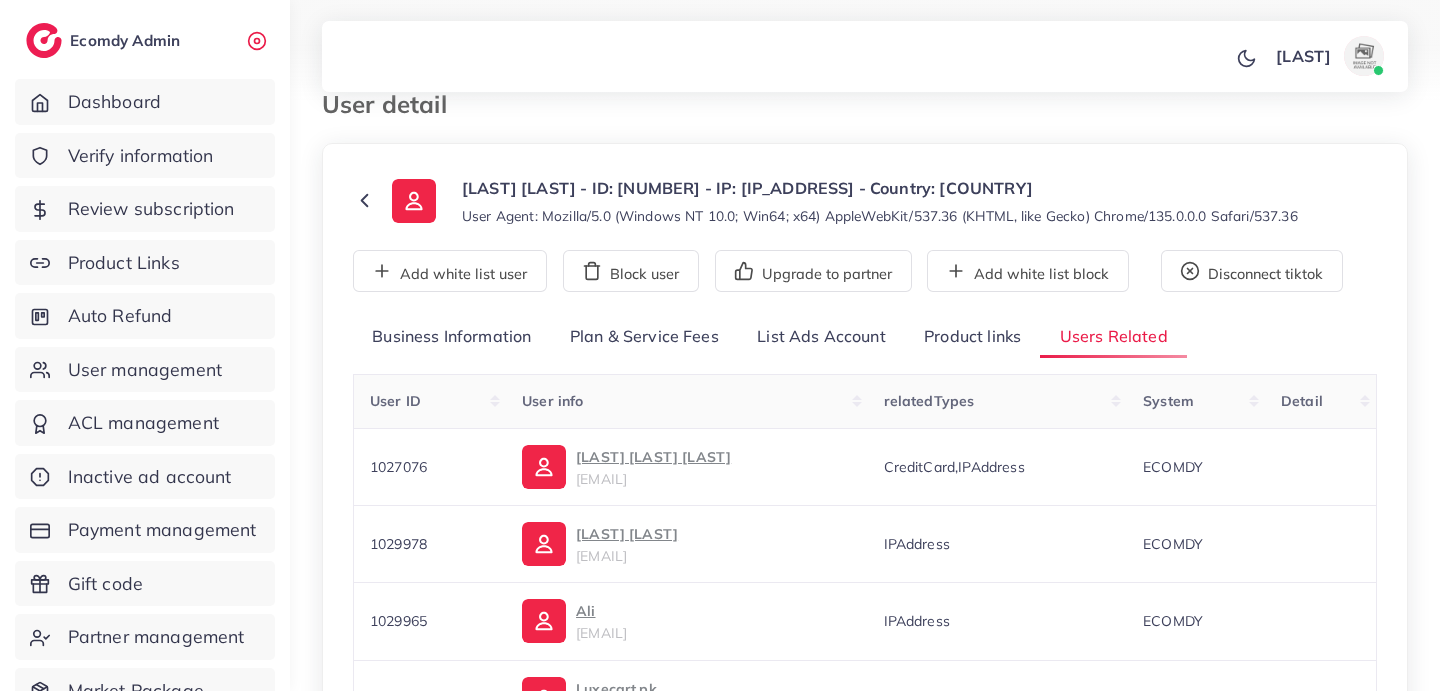 click on "Product links" at bounding box center [972, 337] 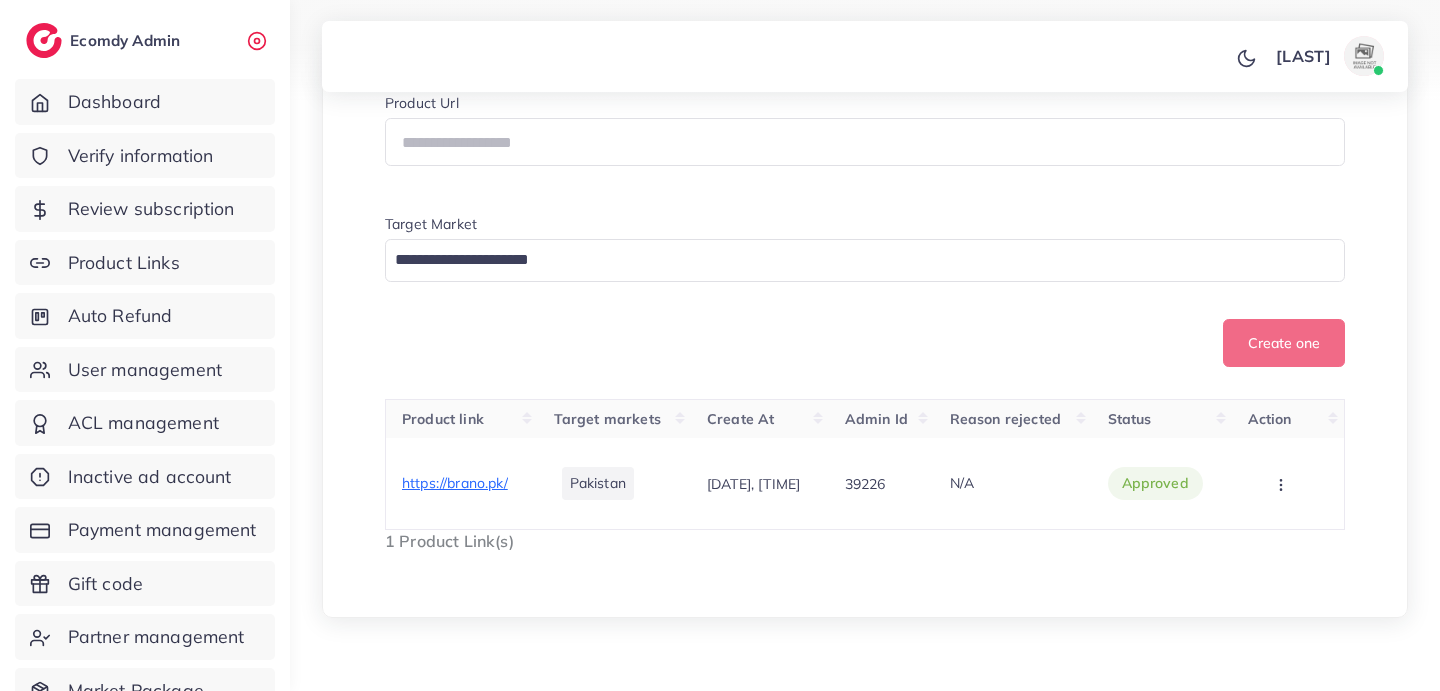 scroll, scrollTop: 421, scrollLeft: 0, axis: vertical 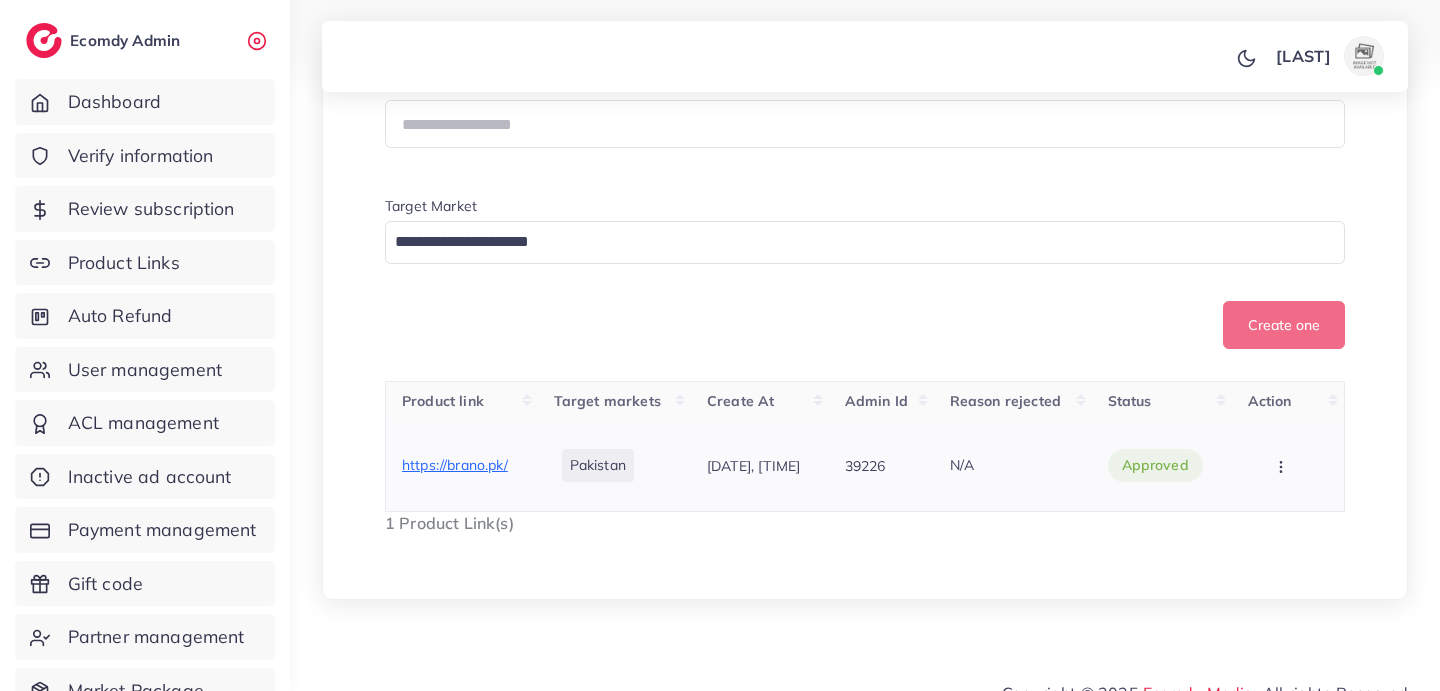 click on "https://brano.pk/" at bounding box center (455, 465) 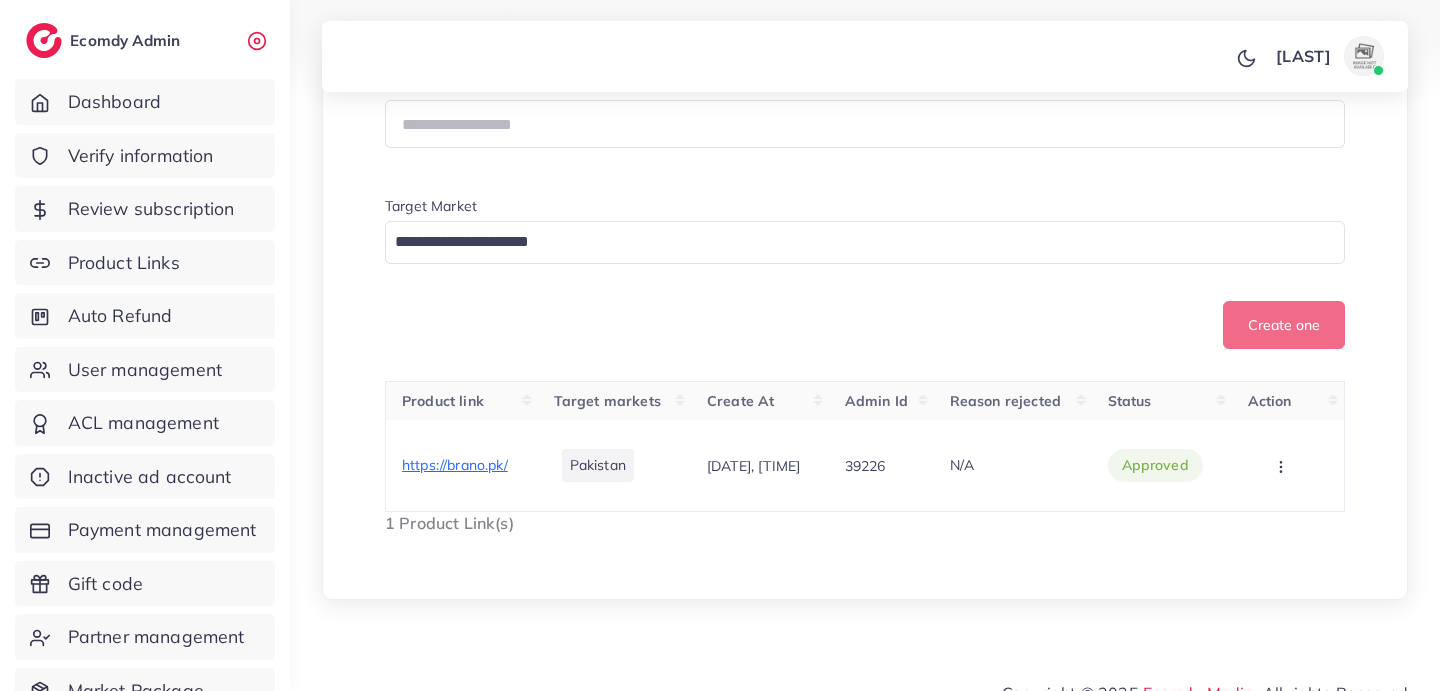 scroll, scrollTop: 0, scrollLeft: 0, axis: both 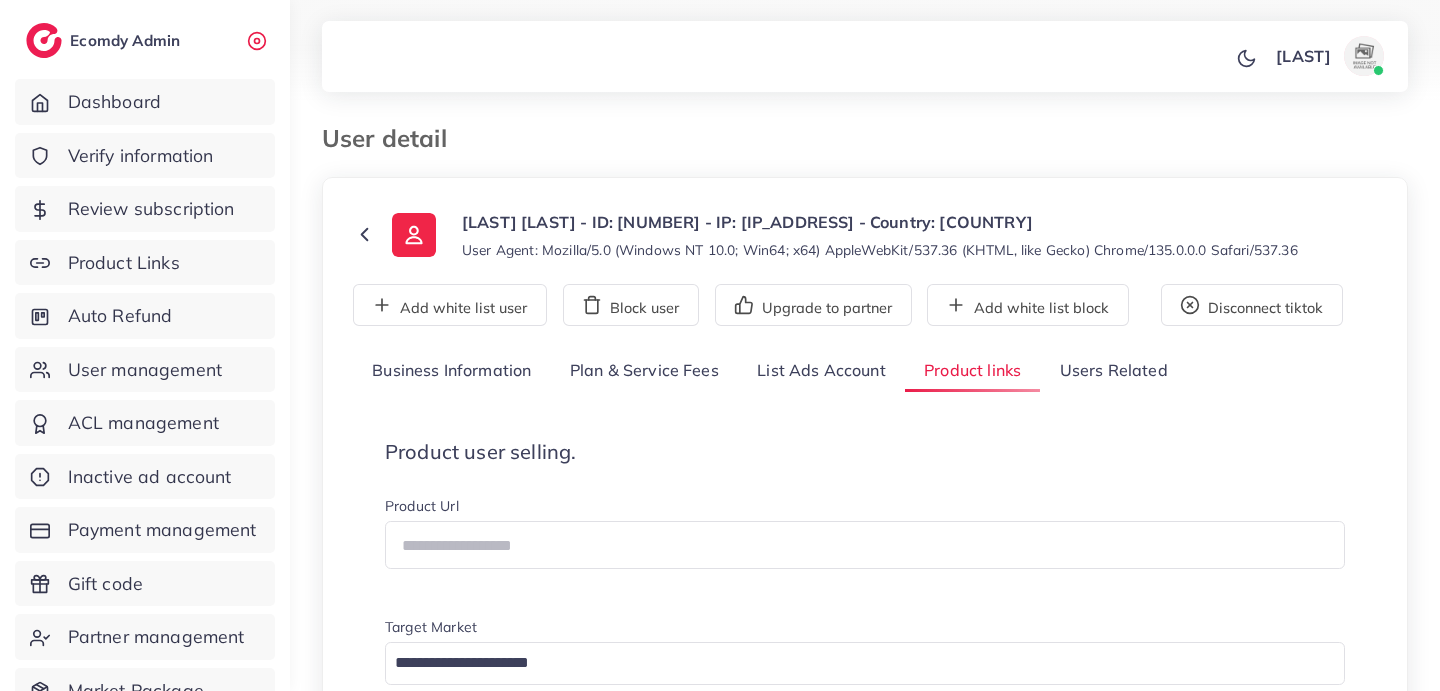 click on "Plan & Service Fees" at bounding box center (644, 371) 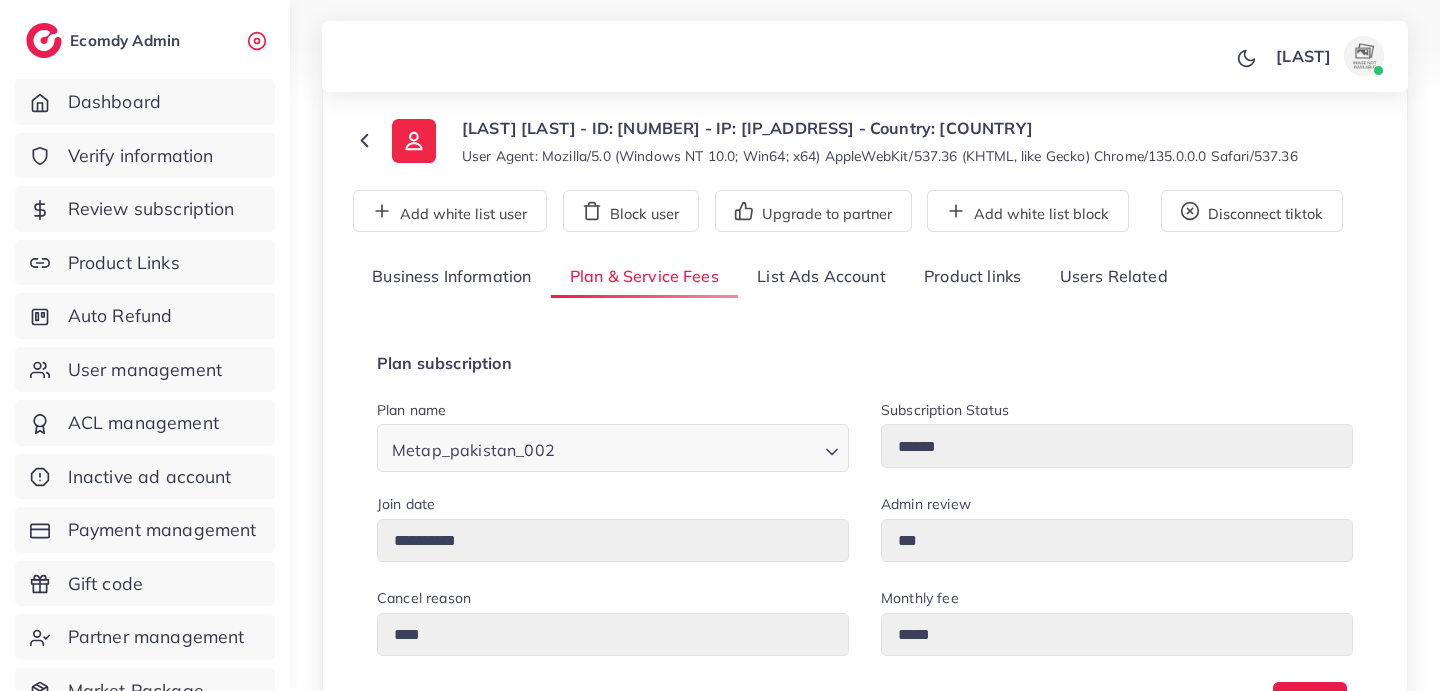 scroll, scrollTop: 105, scrollLeft: 0, axis: vertical 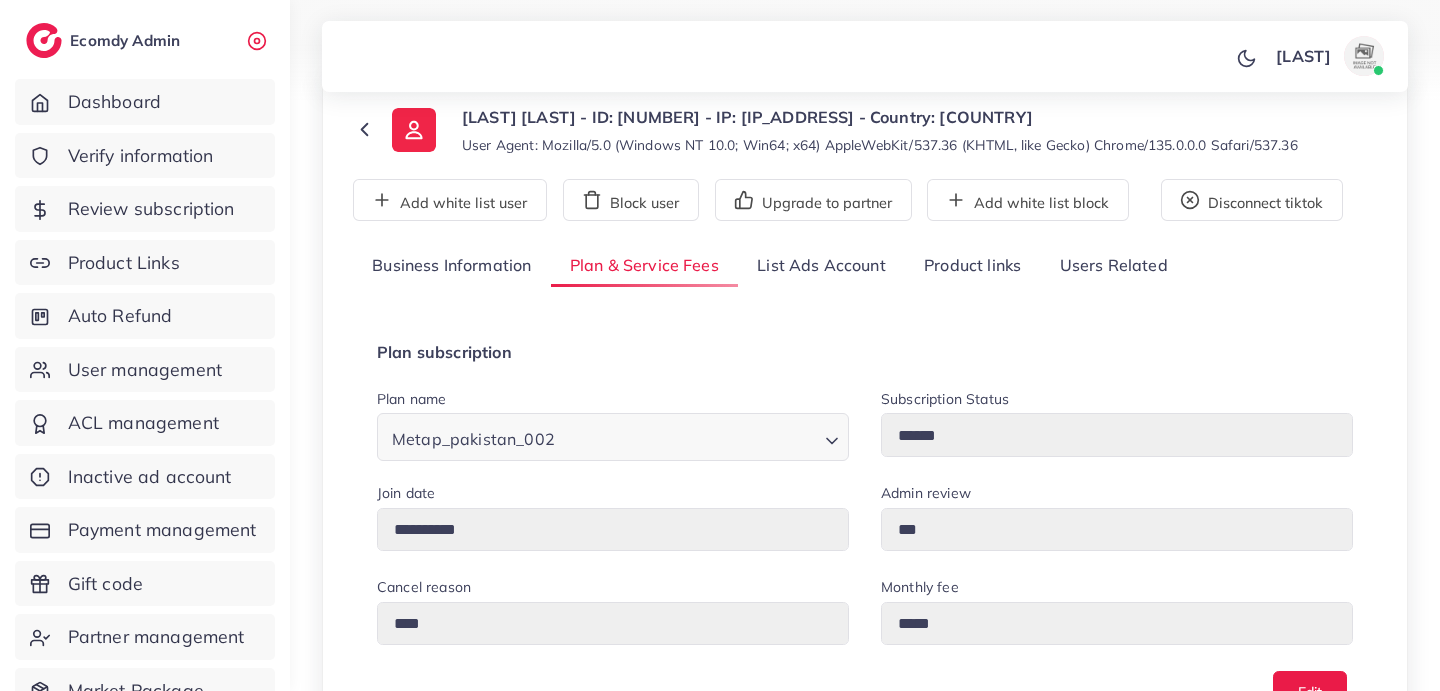 click on "List Ads Account" at bounding box center [821, 266] 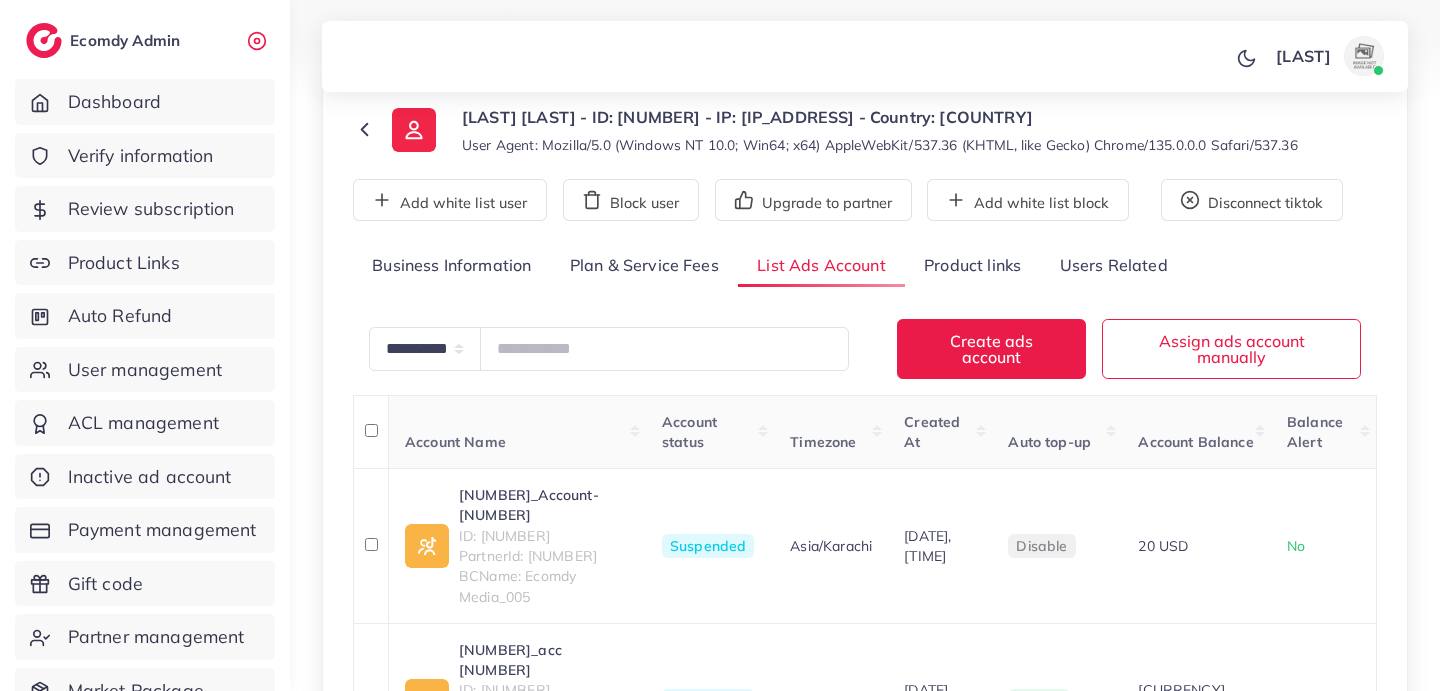 click on "Business Information" at bounding box center (452, 266) 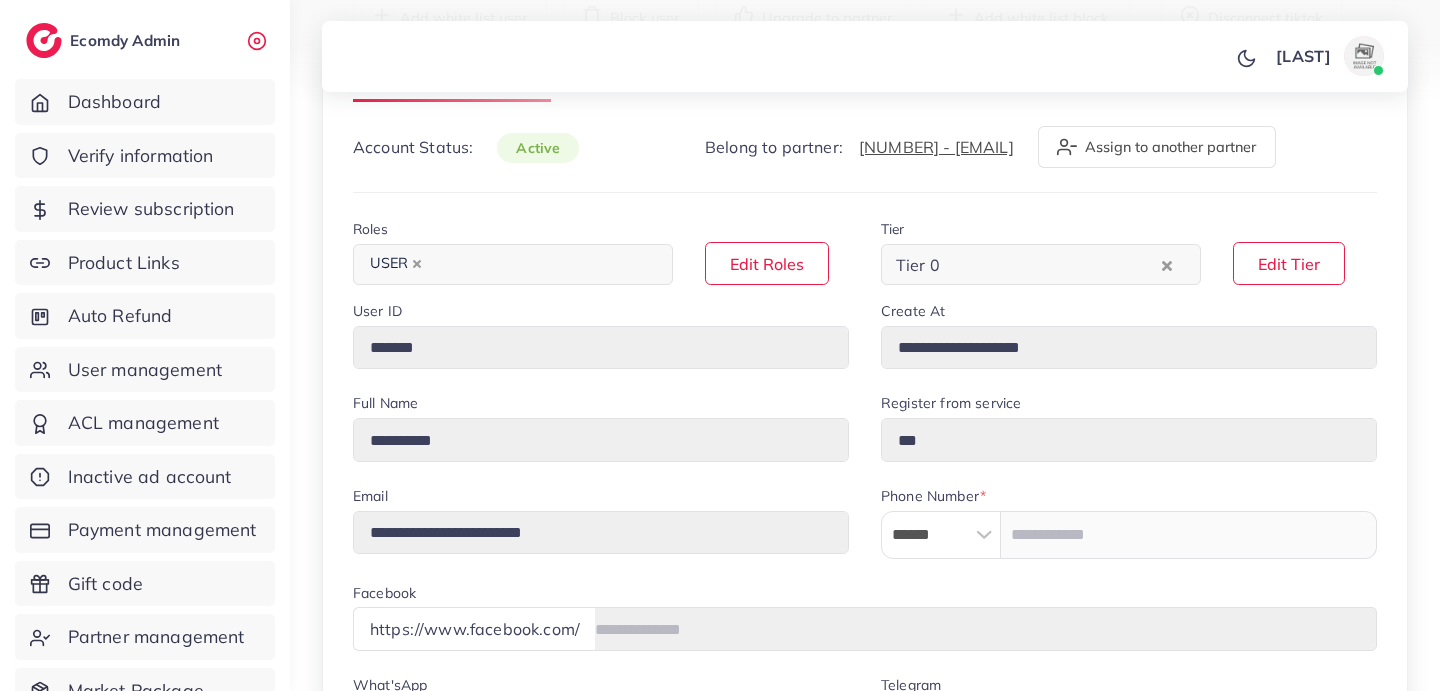 scroll, scrollTop: 292, scrollLeft: 0, axis: vertical 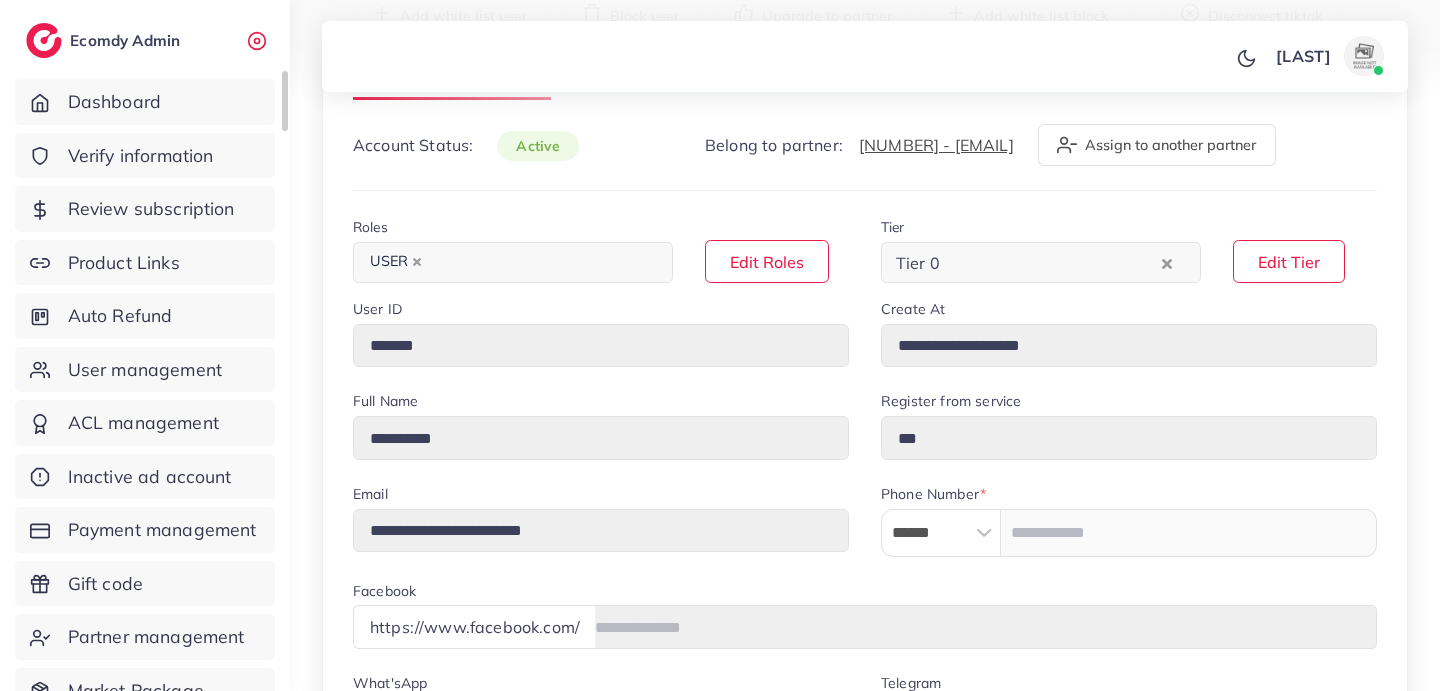 click on "Dashboard Verify information Review subscription Product Links Auto Refund User management ACL management Inactive ad account Payment management Gift code Partner management Market Package Partner BC Ad creative management Setting" at bounding box center (145, 482) 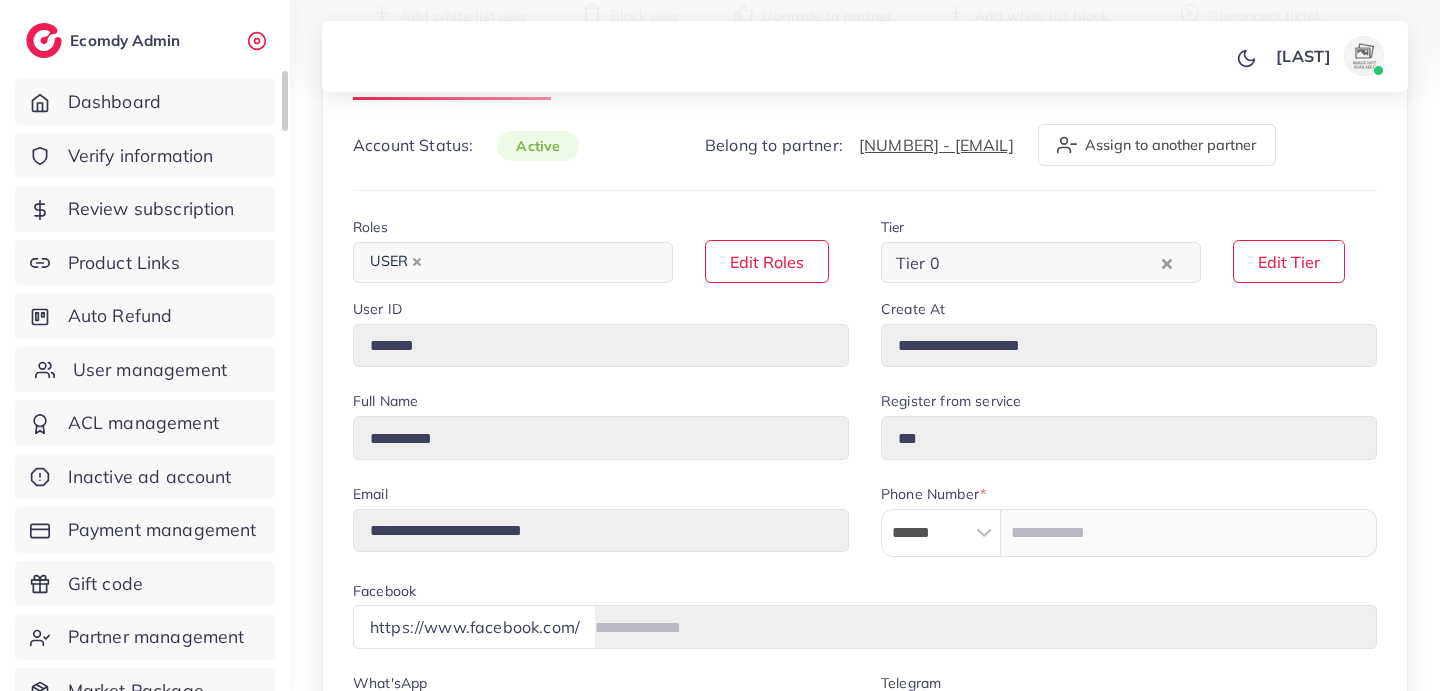 click on "User management" at bounding box center (150, 370) 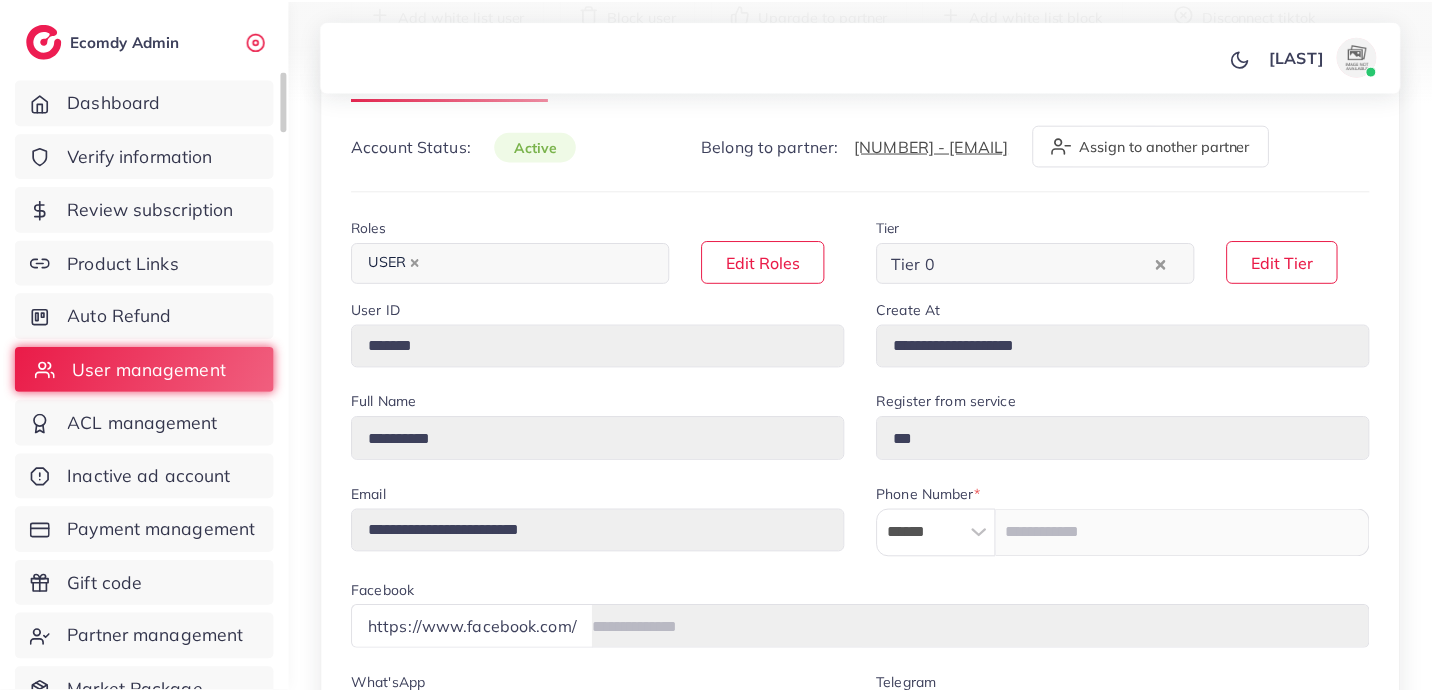 scroll, scrollTop: 0, scrollLeft: 0, axis: both 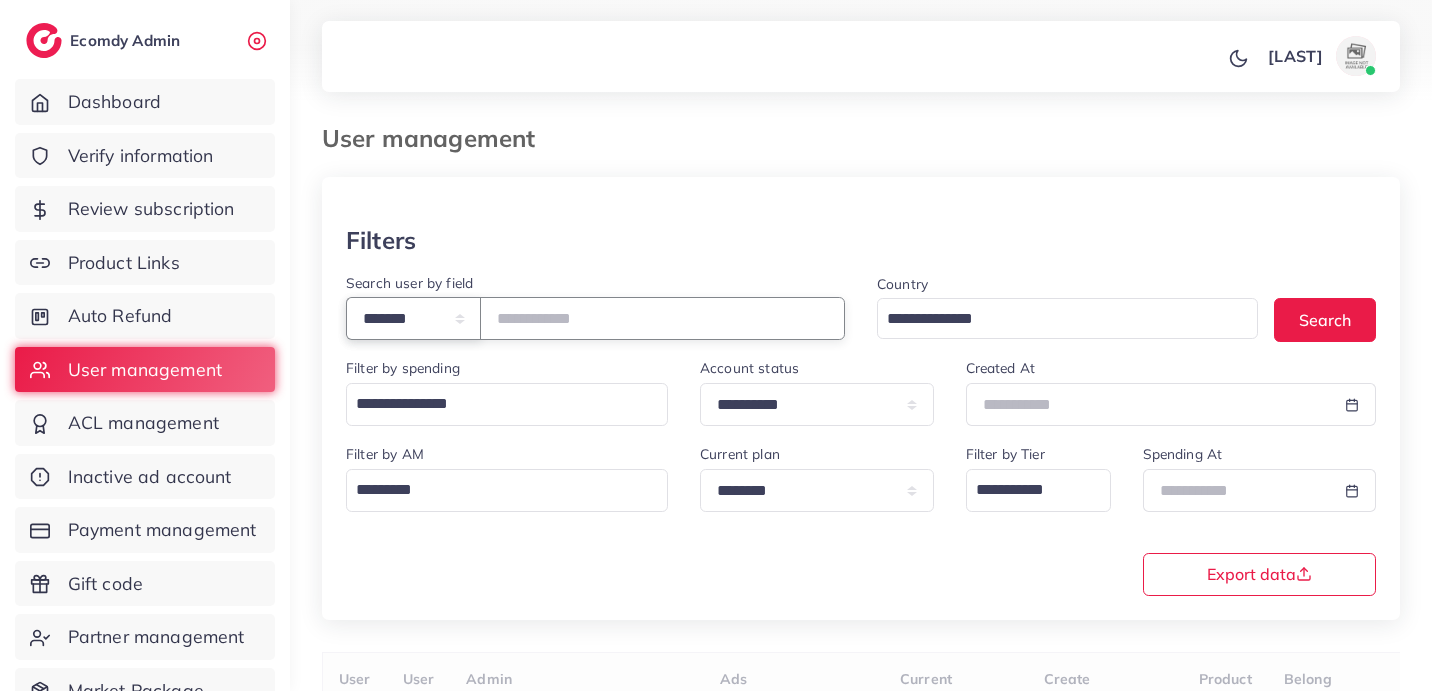 click on "**********" at bounding box center [413, 318] 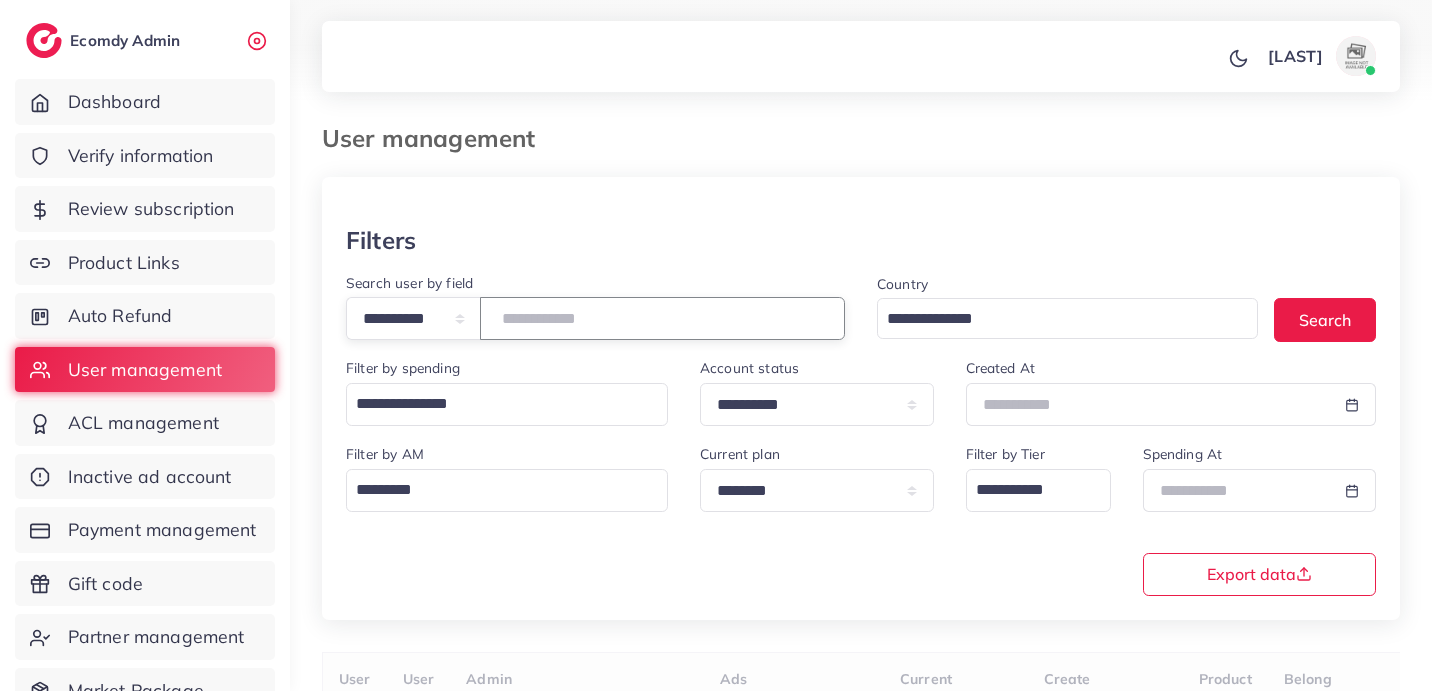 click at bounding box center (662, 318) 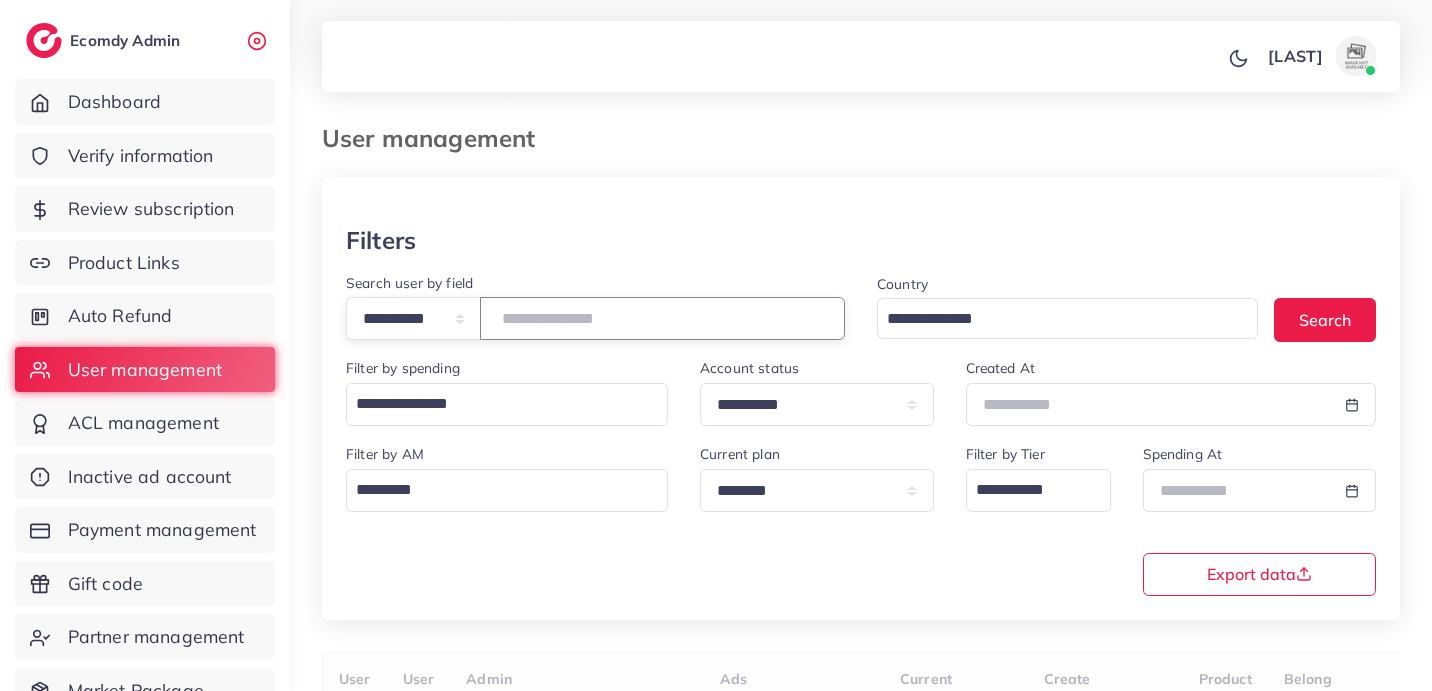 paste on "**********" 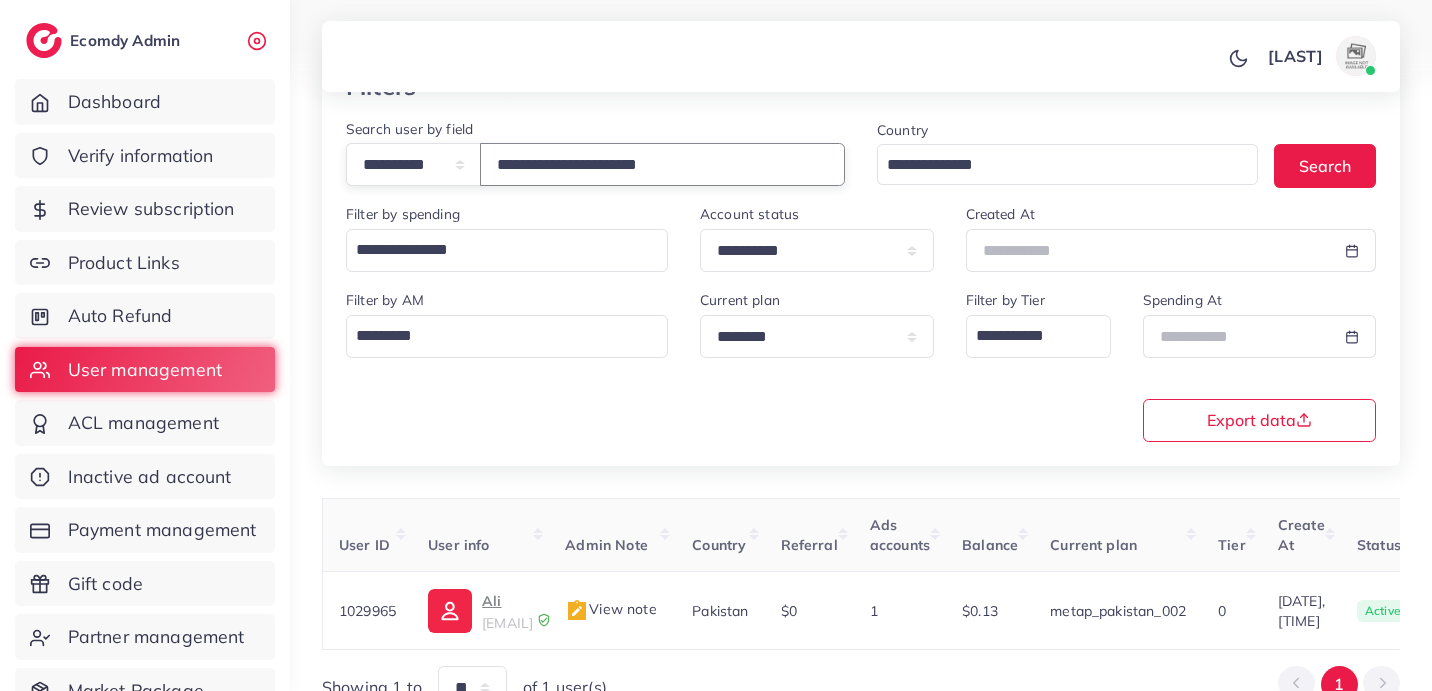 scroll, scrollTop: 268, scrollLeft: 0, axis: vertical 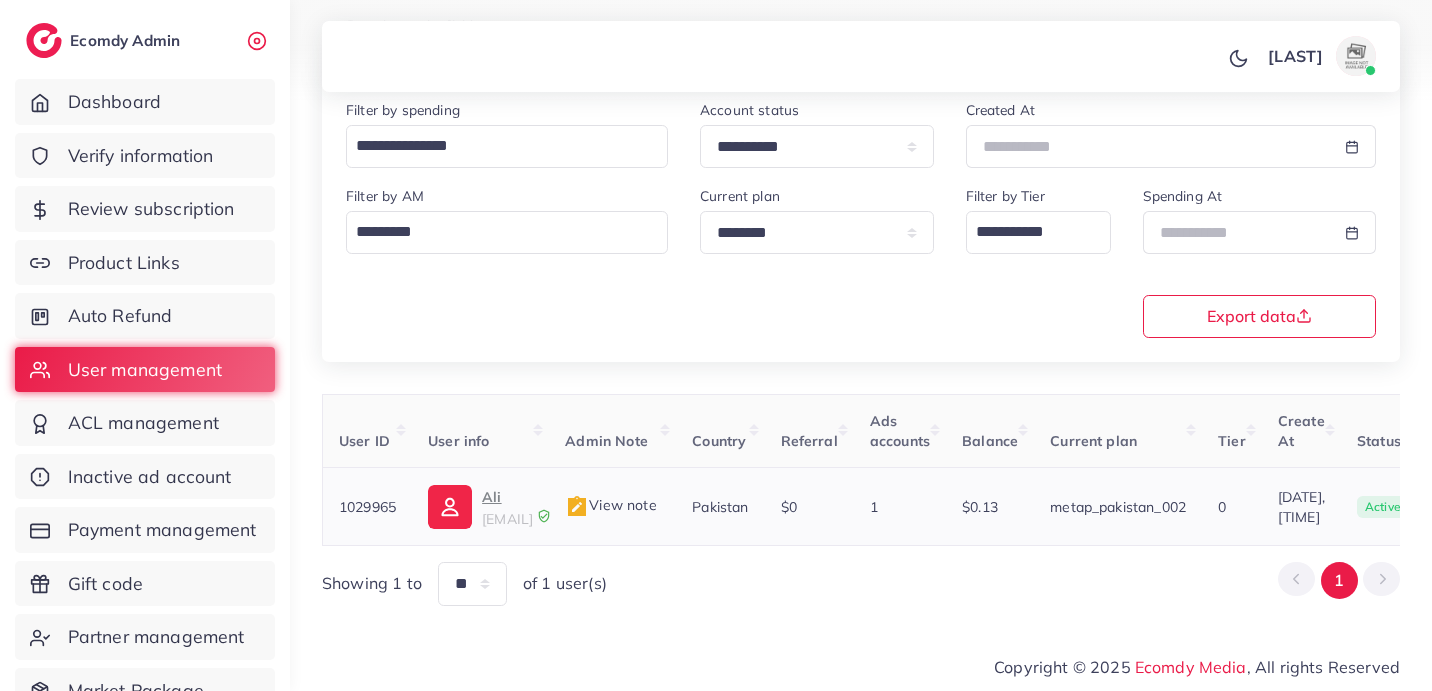 type on "**********" 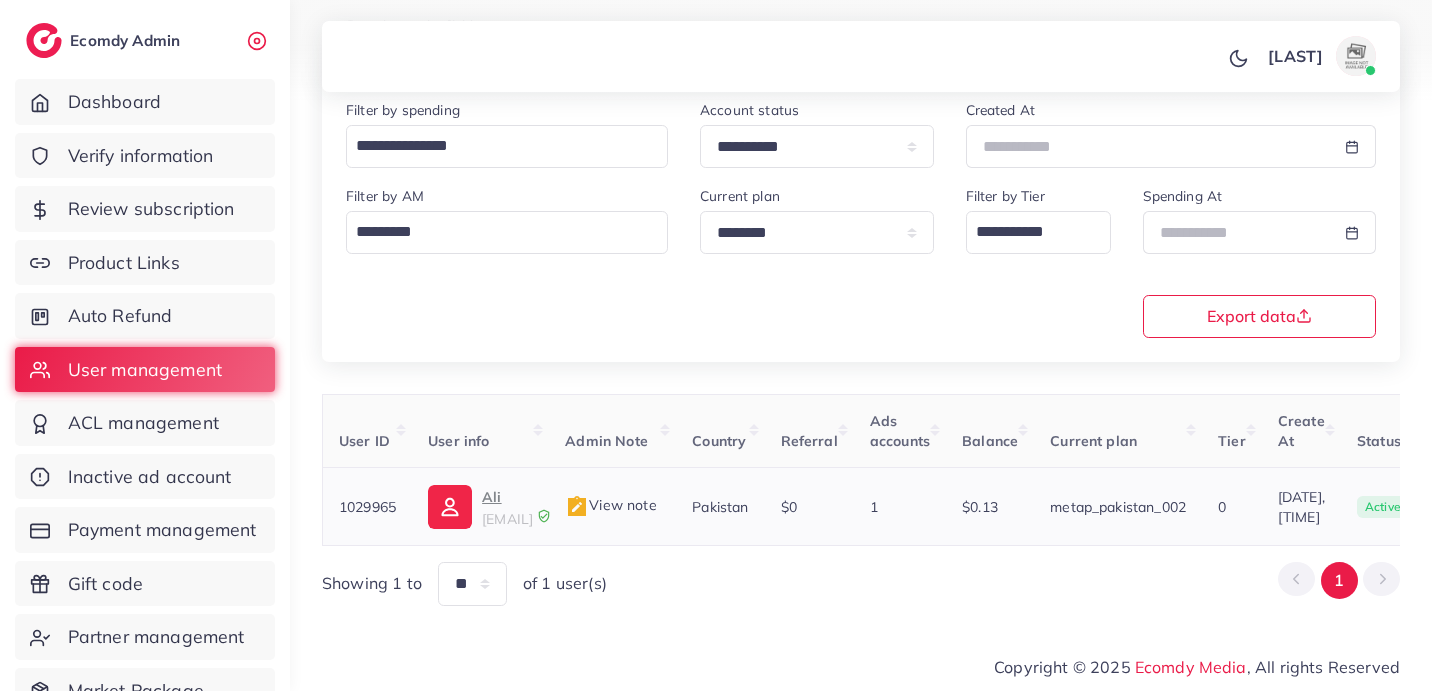 drag, startPoint x: 399, startPoint y: 499, endPoint x: 332, endPoint y: 502, distance: 67.06713 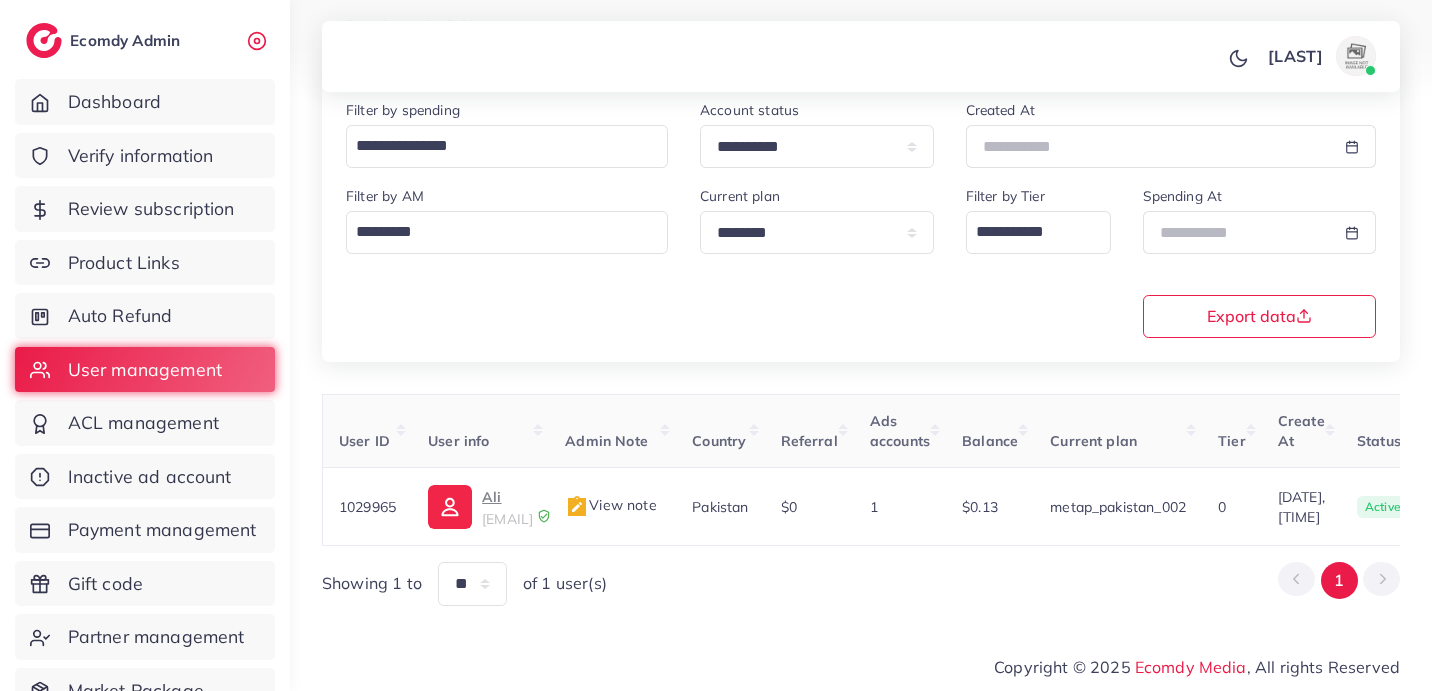 copy on "1029965" 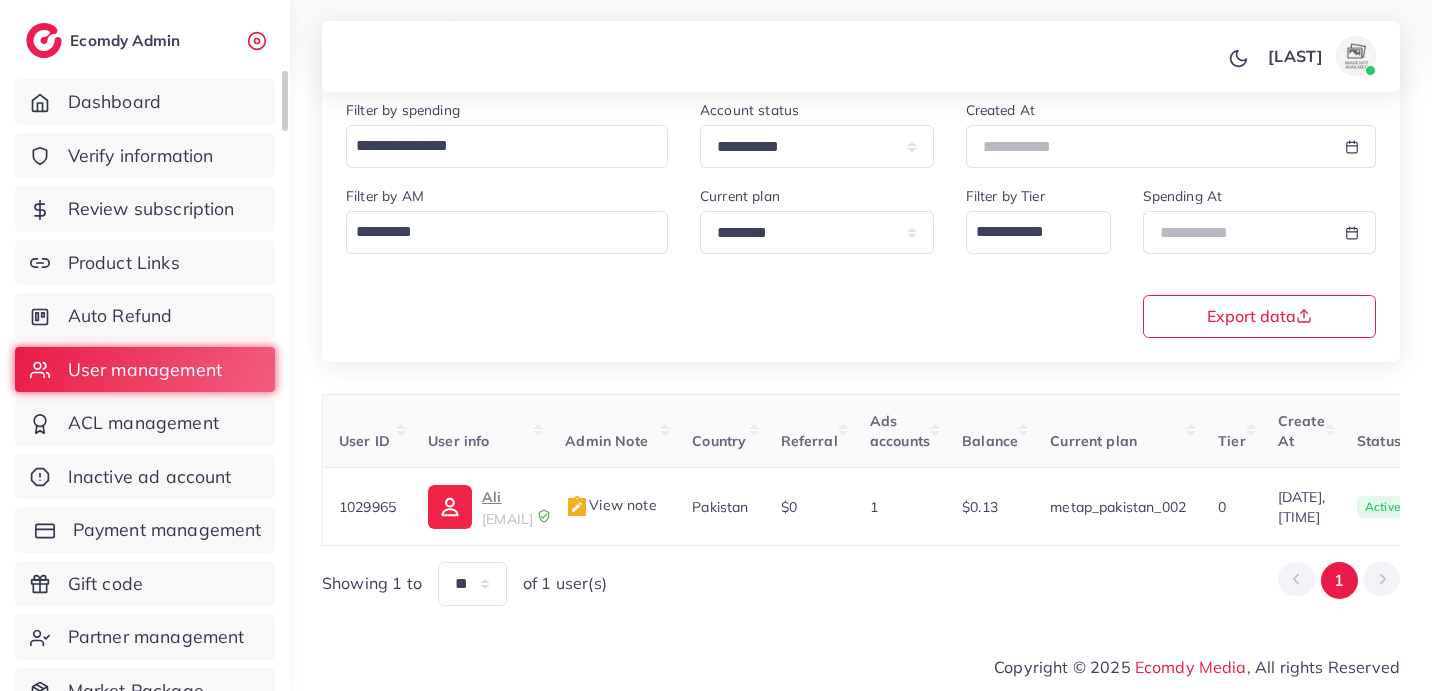 click on "Payment management" at bounding box center (167, 530) 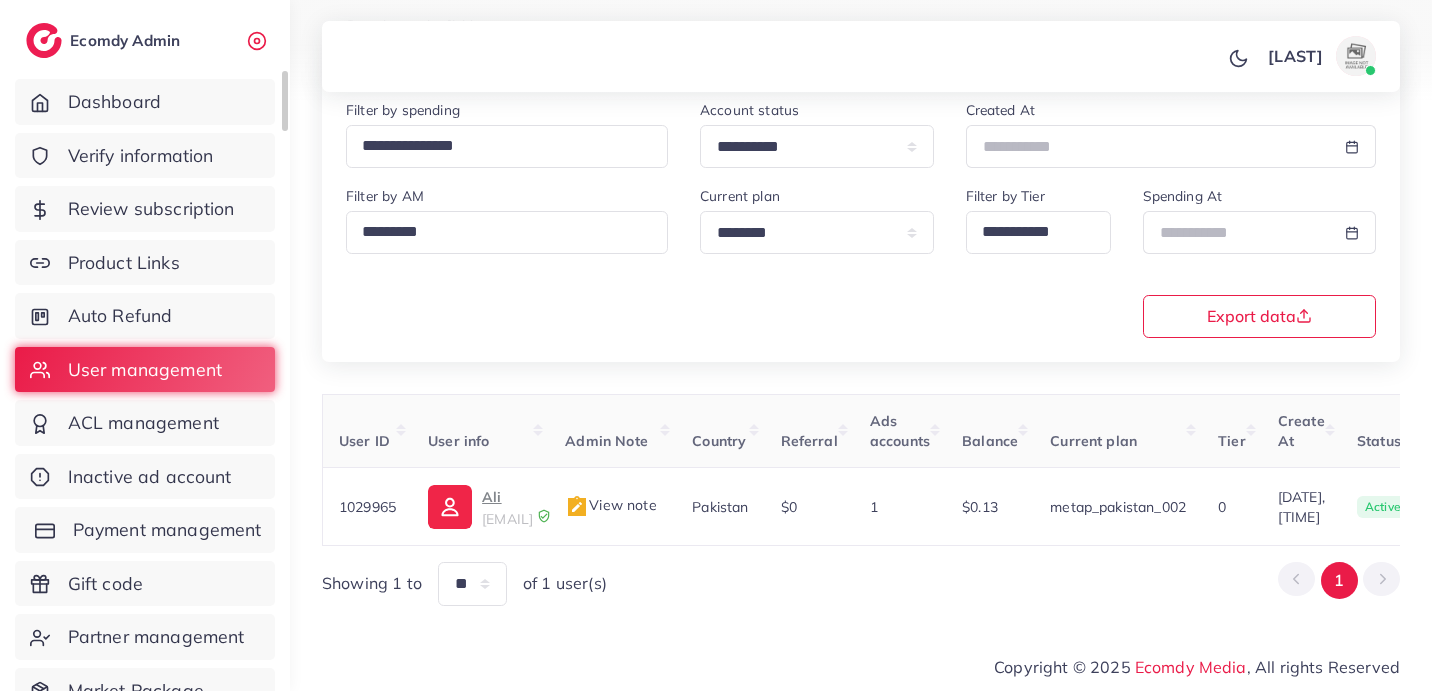 scroll, scrollTop: 0, scrollLeft: 0, axis: both 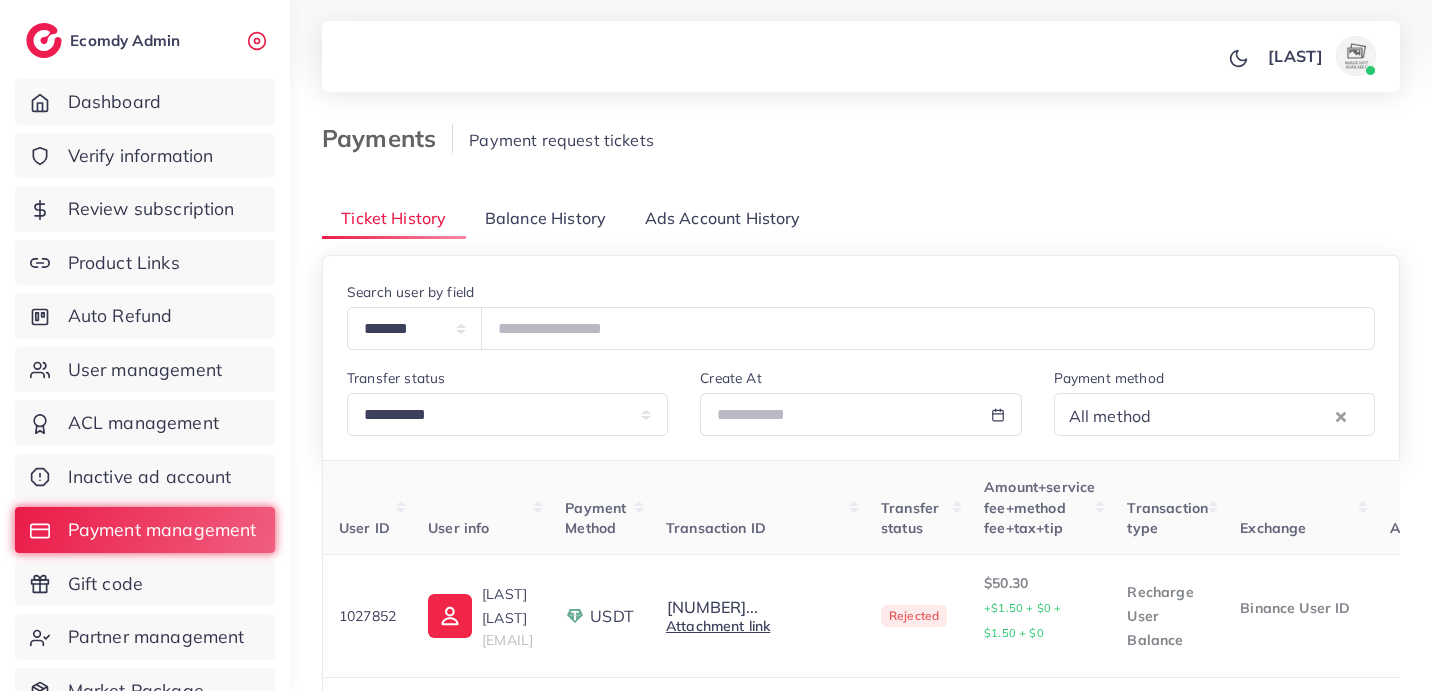 click on "Balance History" at bounding box center (545, 218) 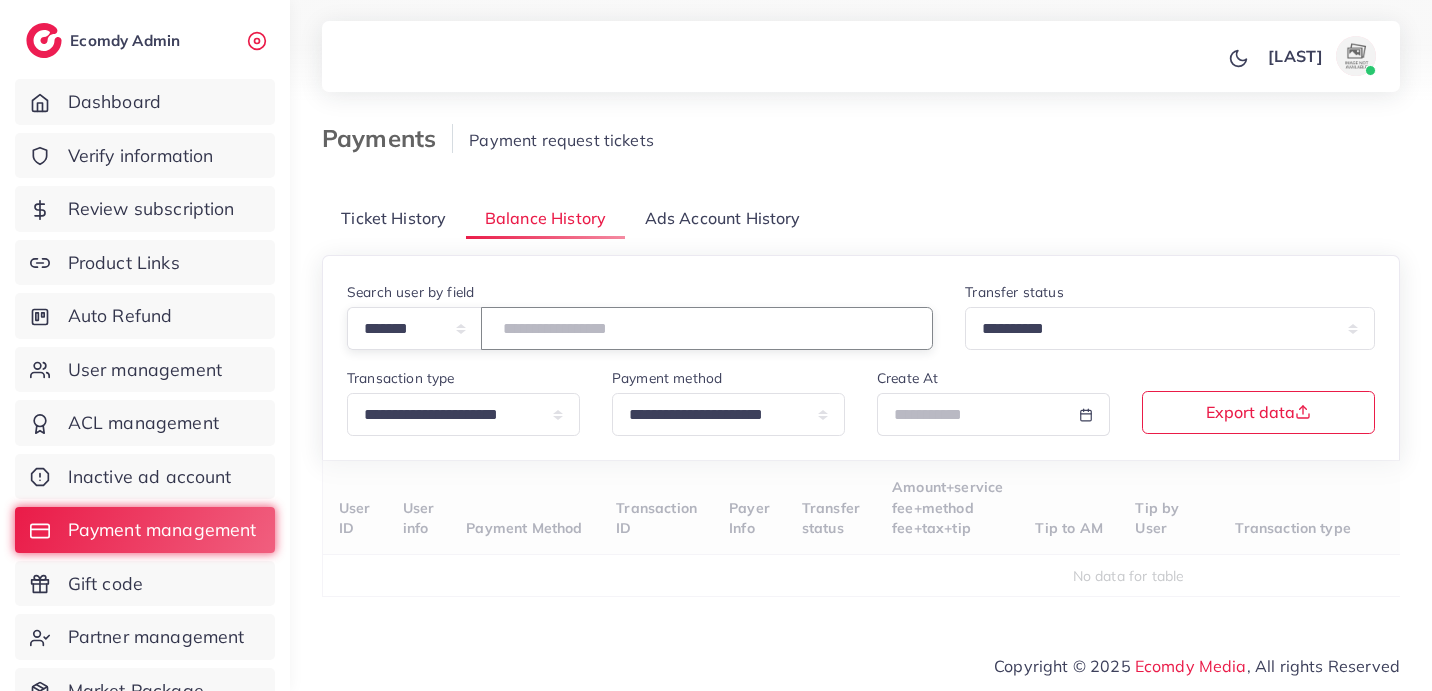 click at bounding box center [707, 328] 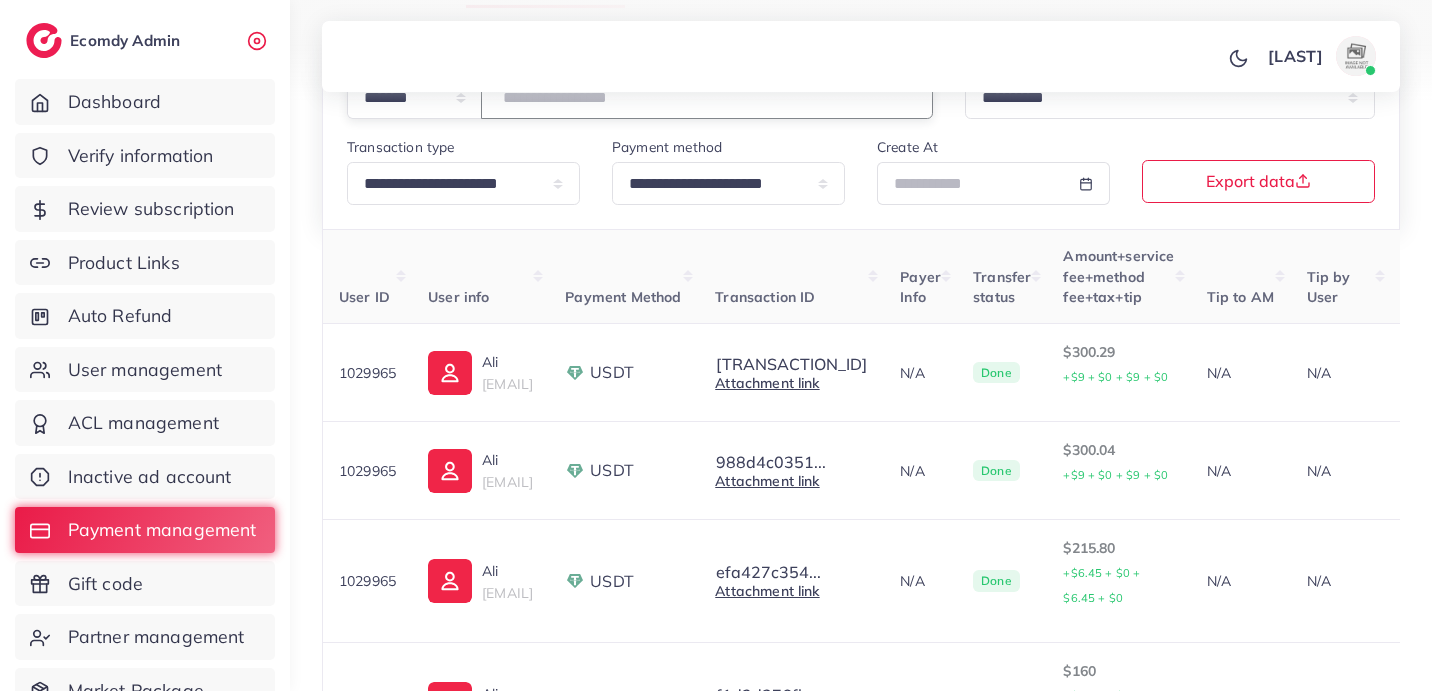scroll, scrollTop: 234, scrollLeft: 0, axis: vertical 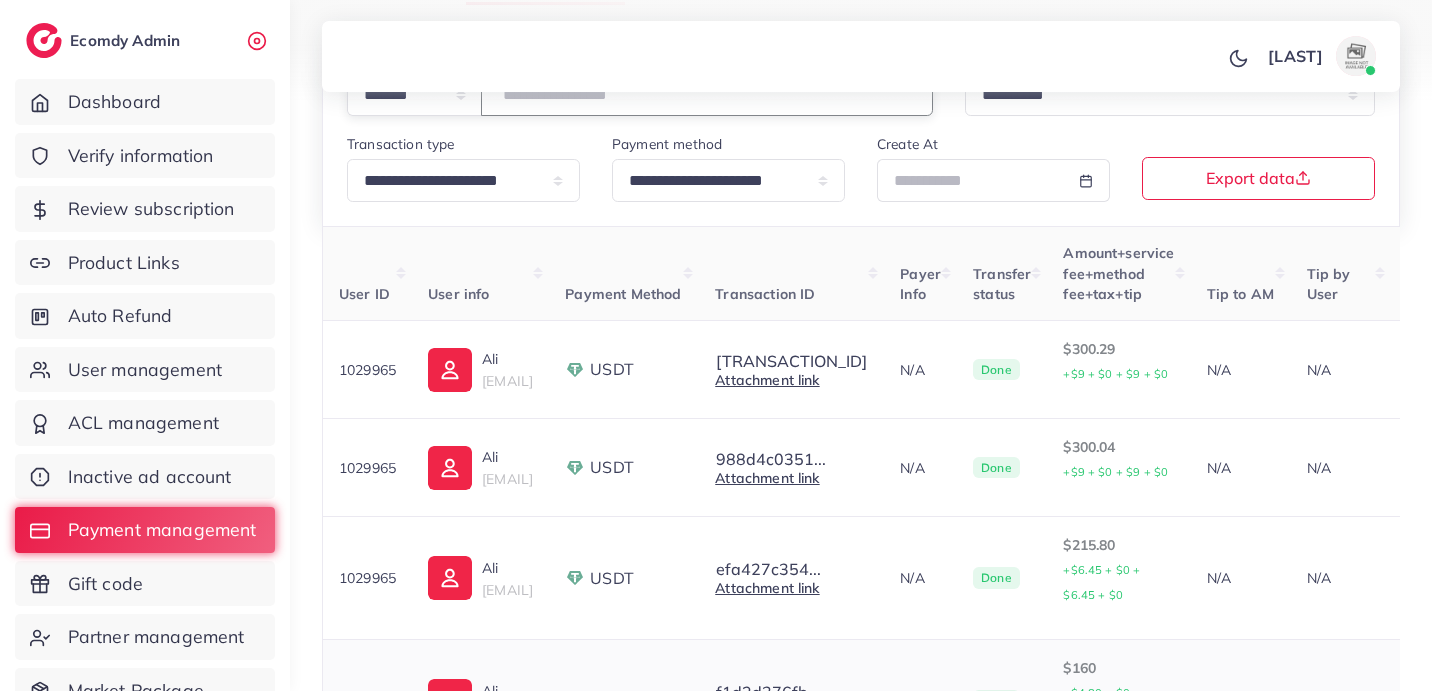 type on "*******" 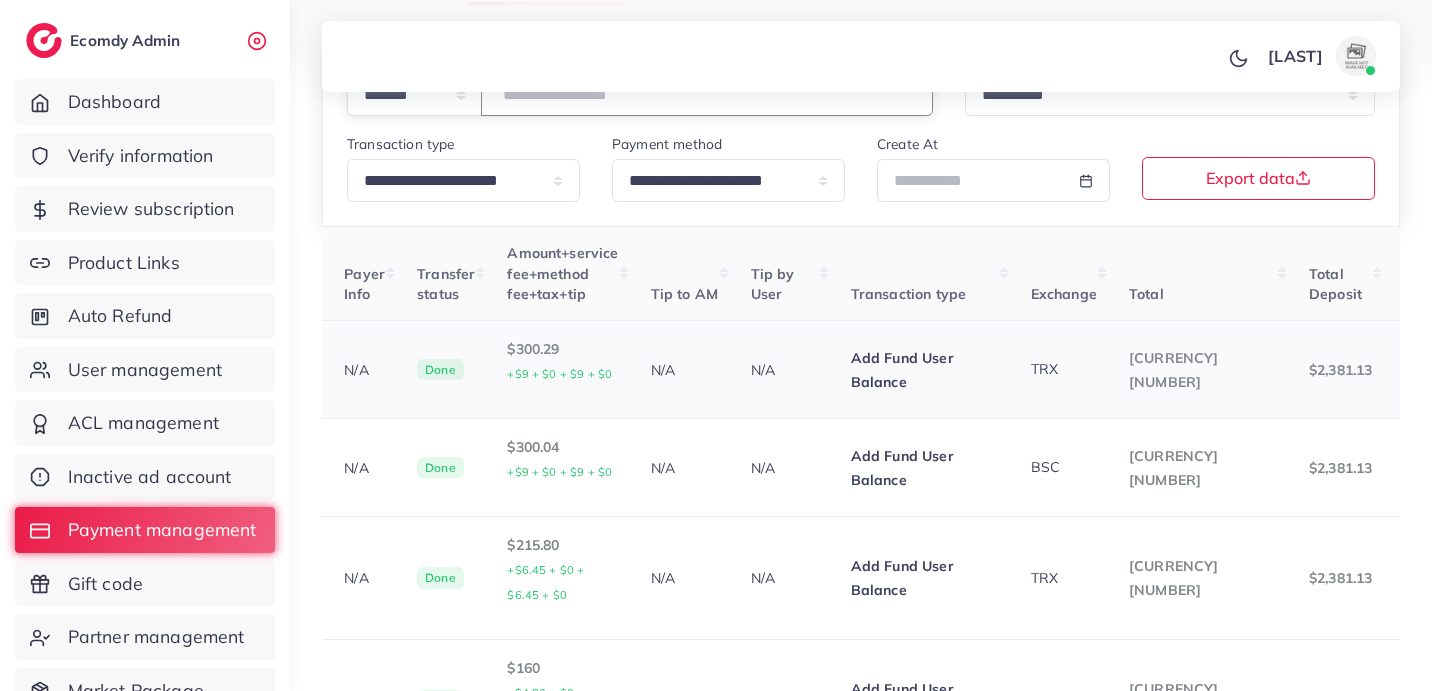 scroll, scrollTop: 0, scrollLeft: 567, axis: horizontal 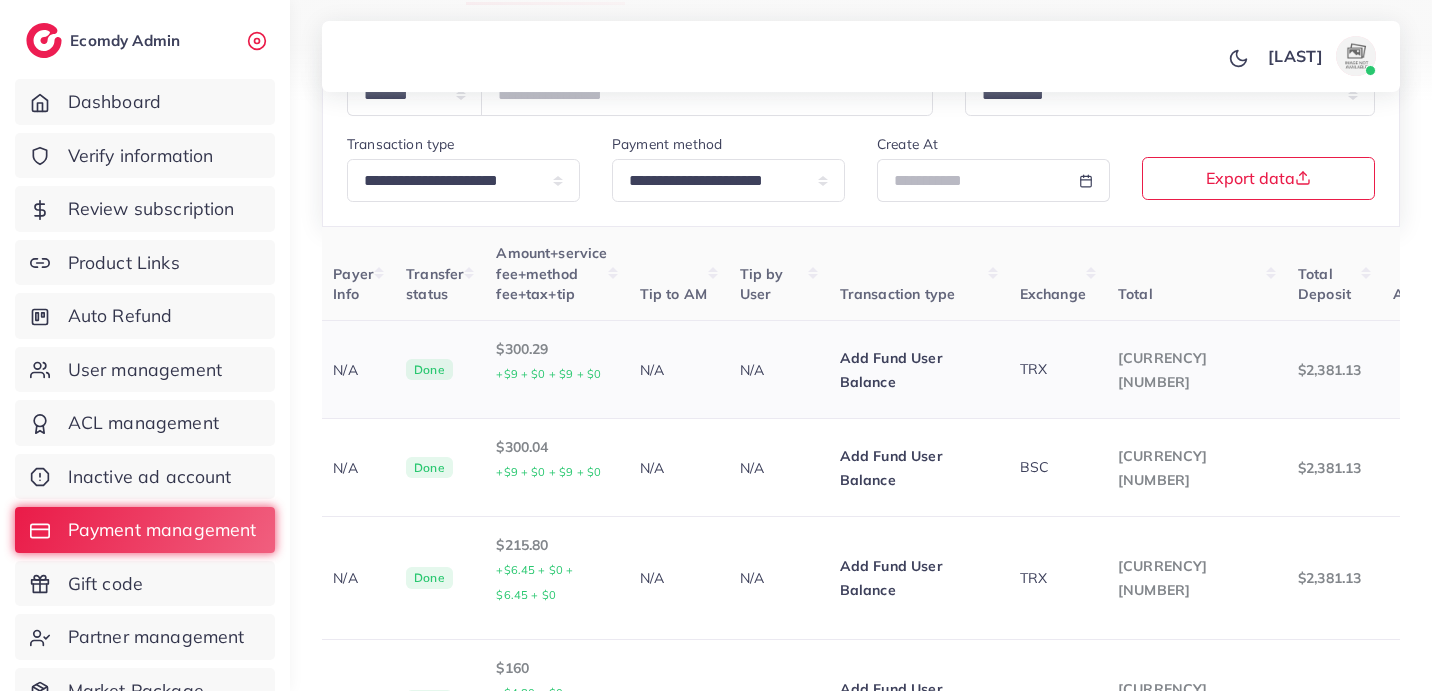 click on "Attachment link" at bounding box center (200, 380) 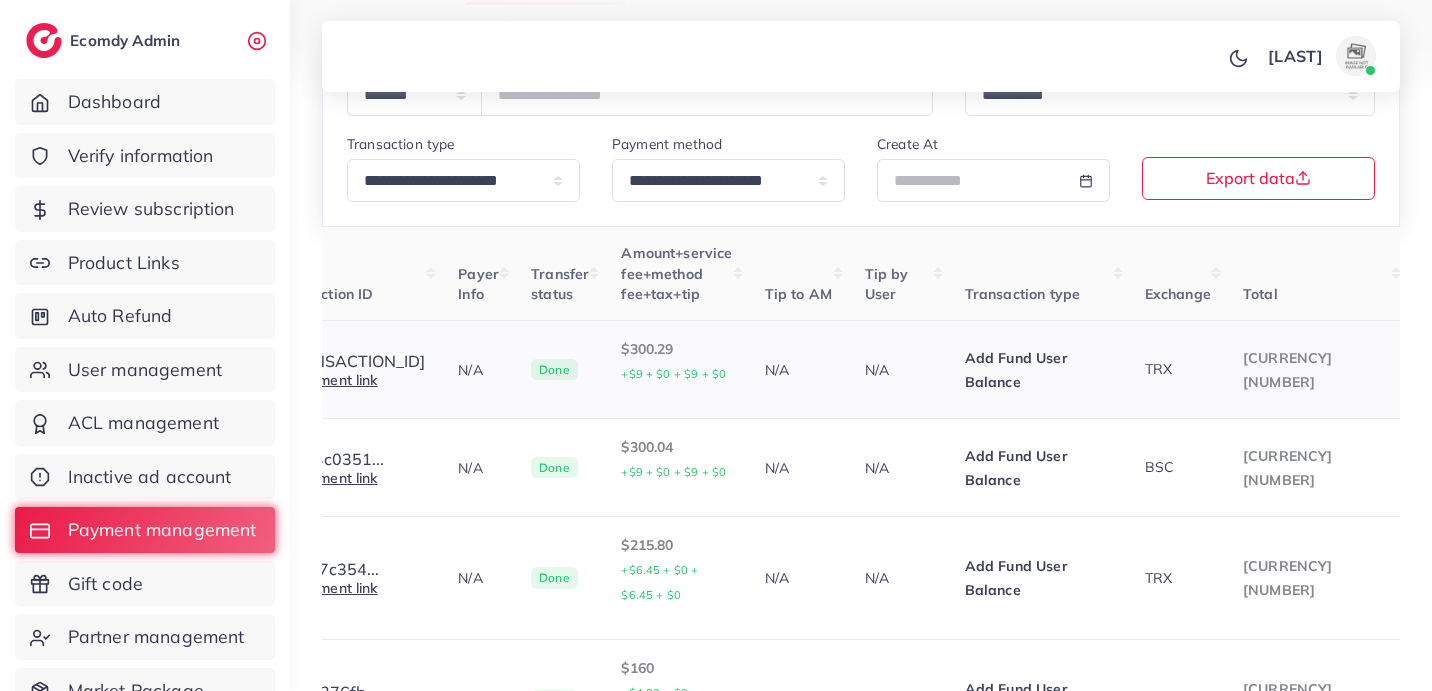 scroll, scrollTop: 0, scrollLeft: 0, axis: both 